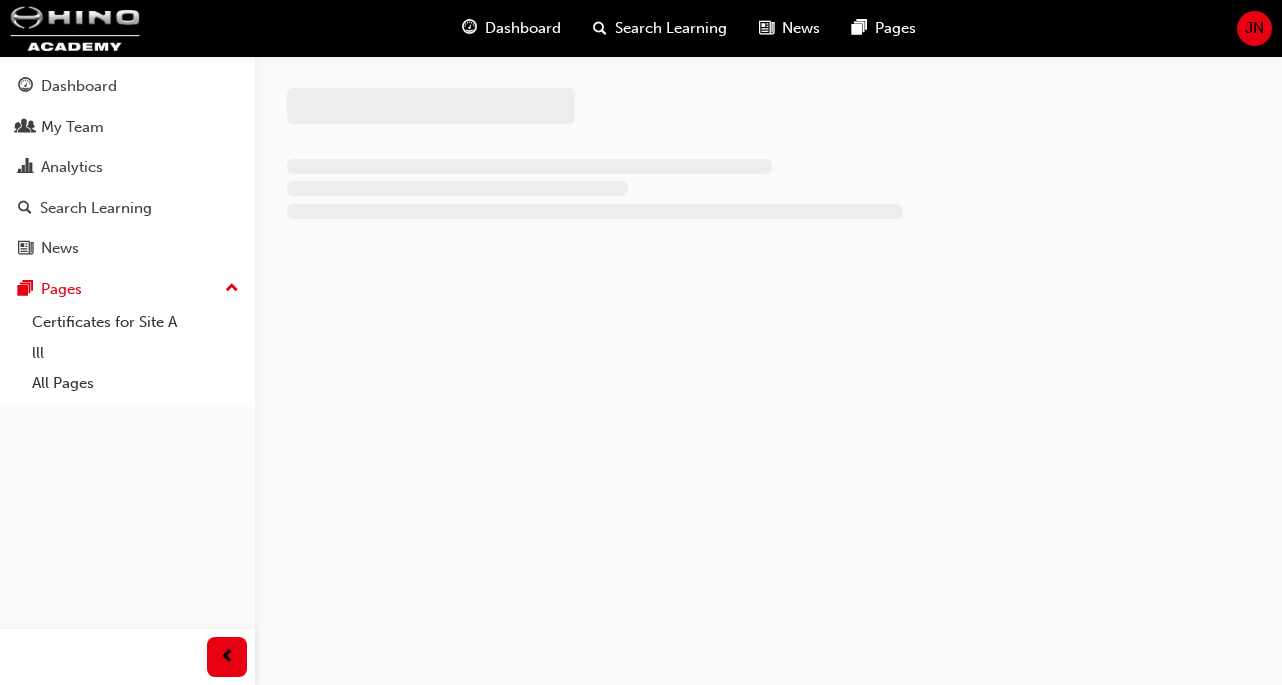 scroll, scrollTop: 0, scrollLeft: 0, axis: both 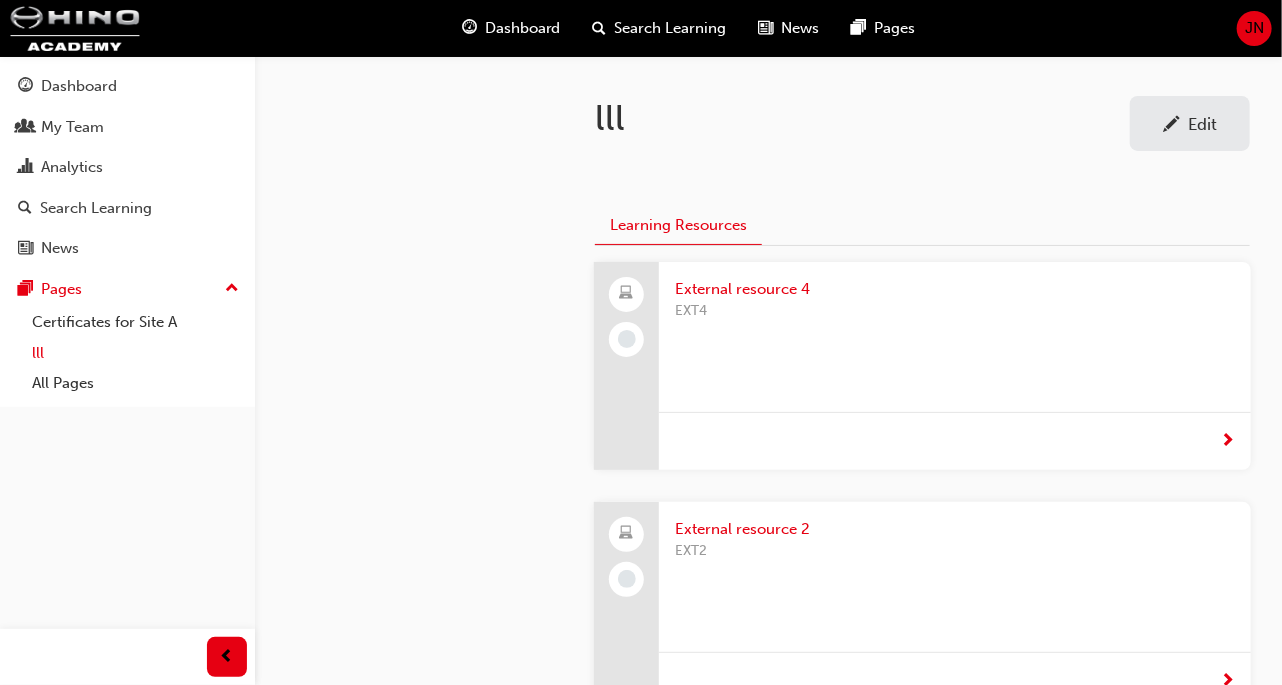 click on "lll" at bounding box center (135, 353) 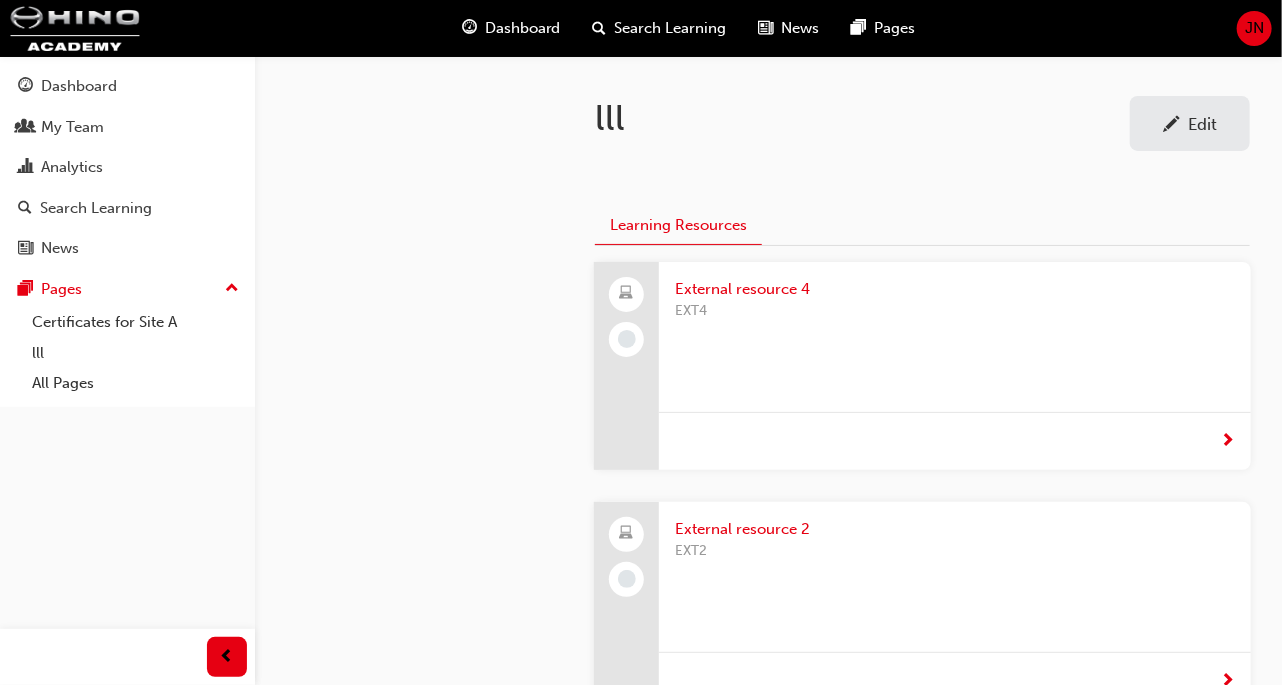 click on "Edit" at bounding box center [1190, 123] 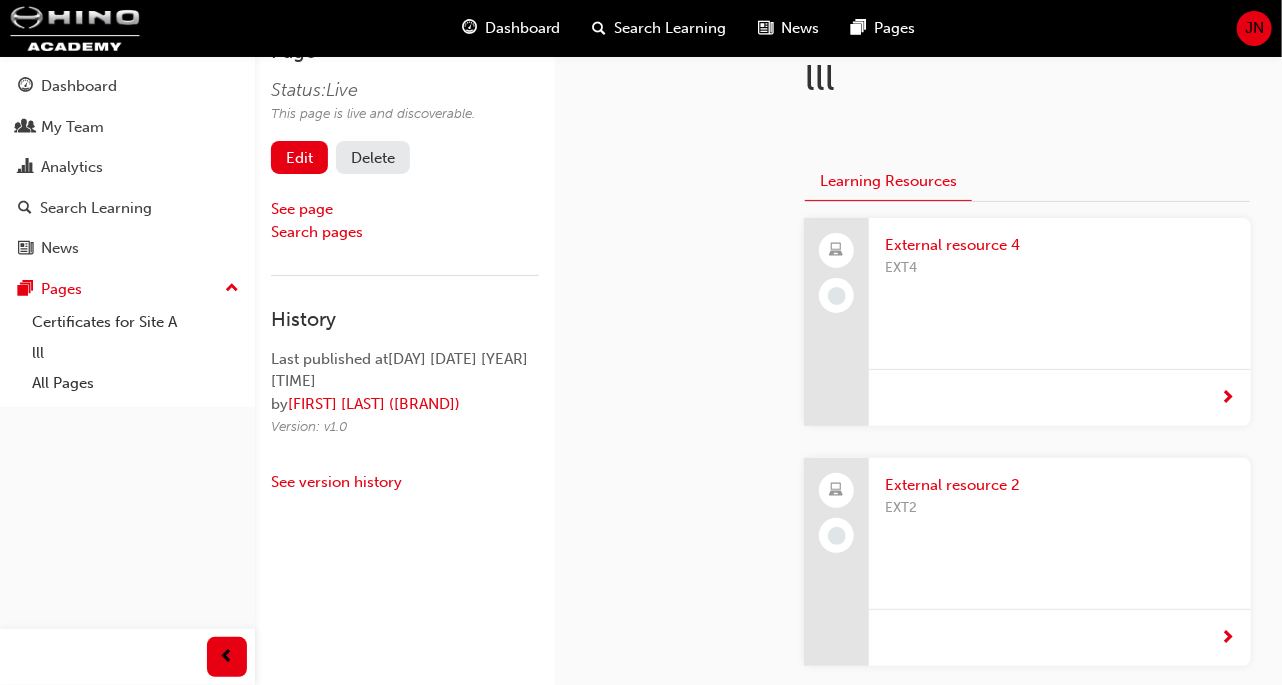 scroll, scrollTop: 48, scrollLeft: 0, axis: vertical 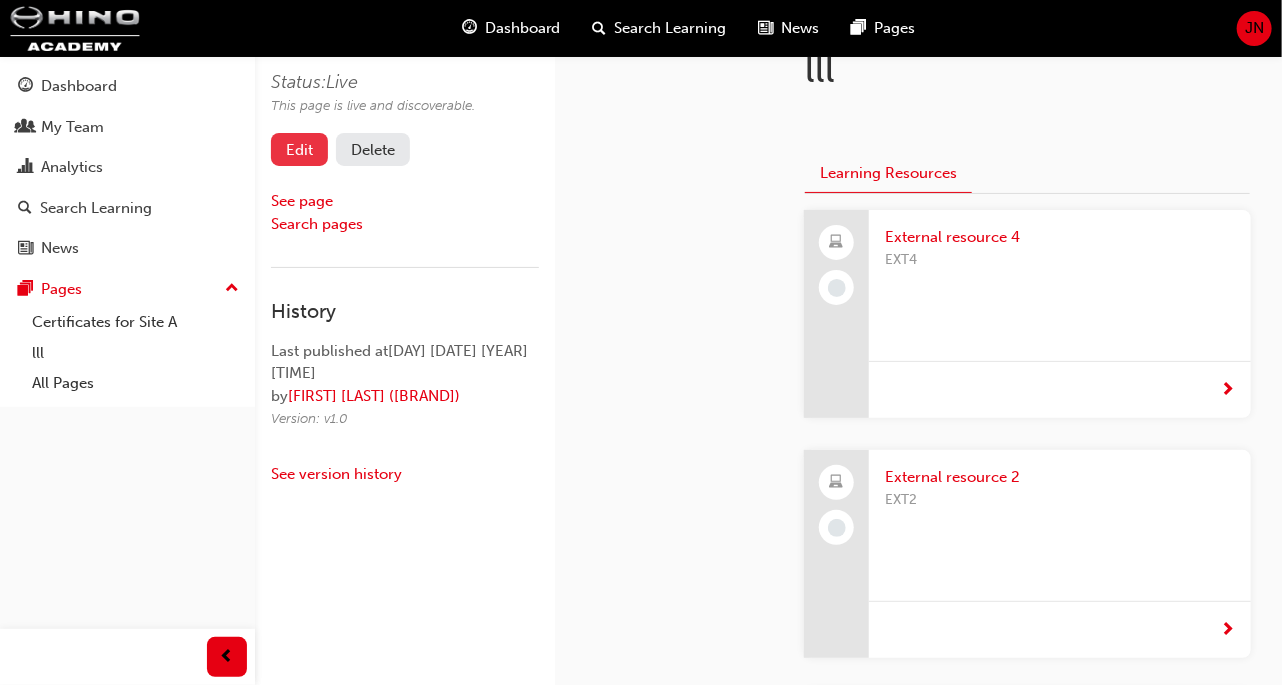 click on "Edit" at bounding box center [299, 149] 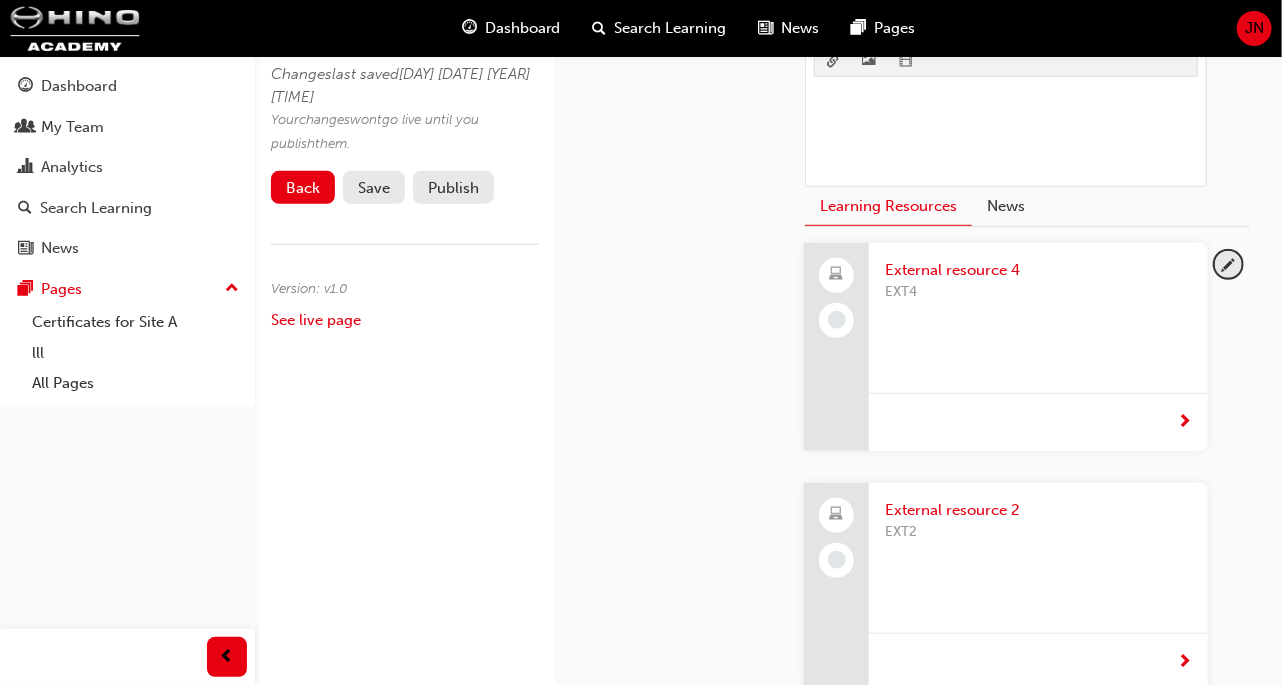 scroll, scrollTop: 434, scrollLeft: 0, axis: vertical 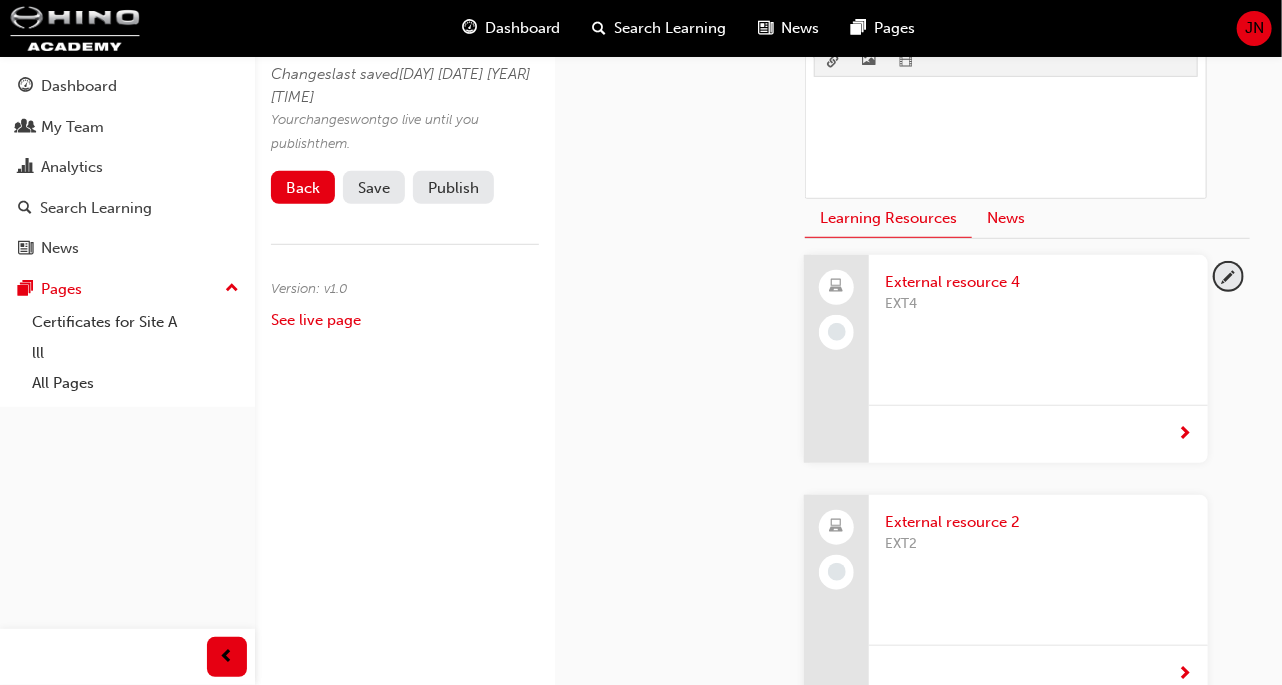 click on "News" at bounding box center (1006, 218) 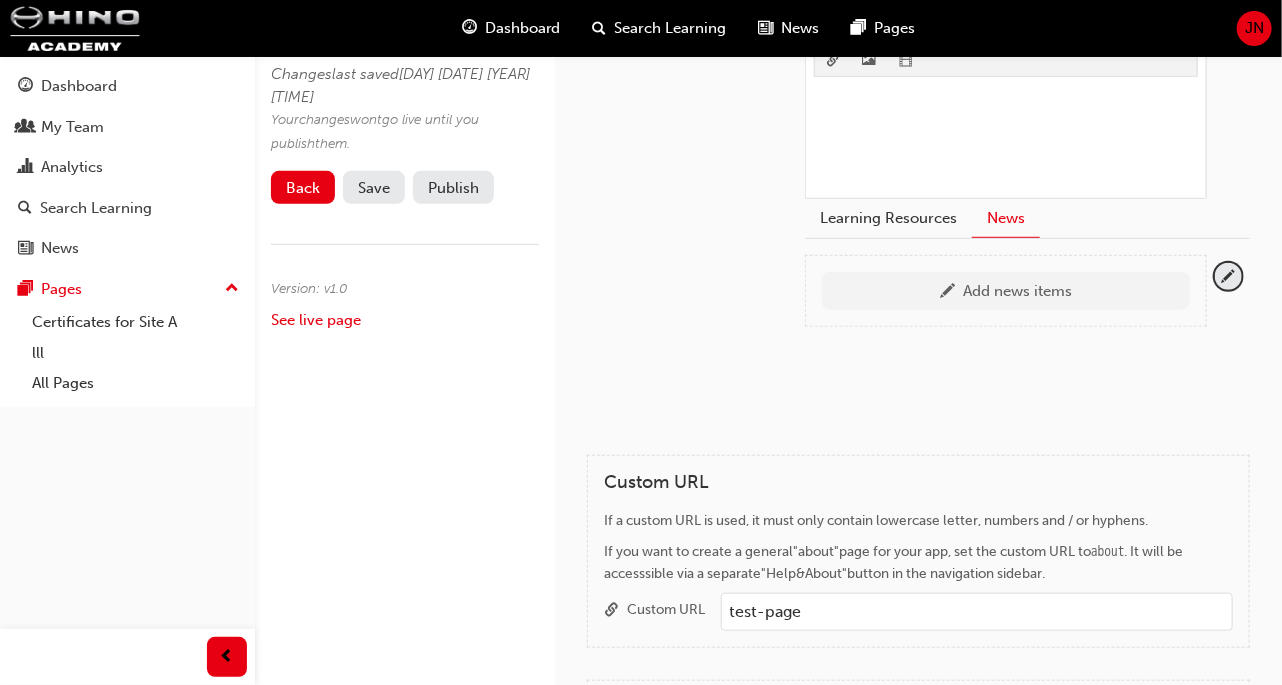 click on "Add news items" at bounding box center (1017, 291) 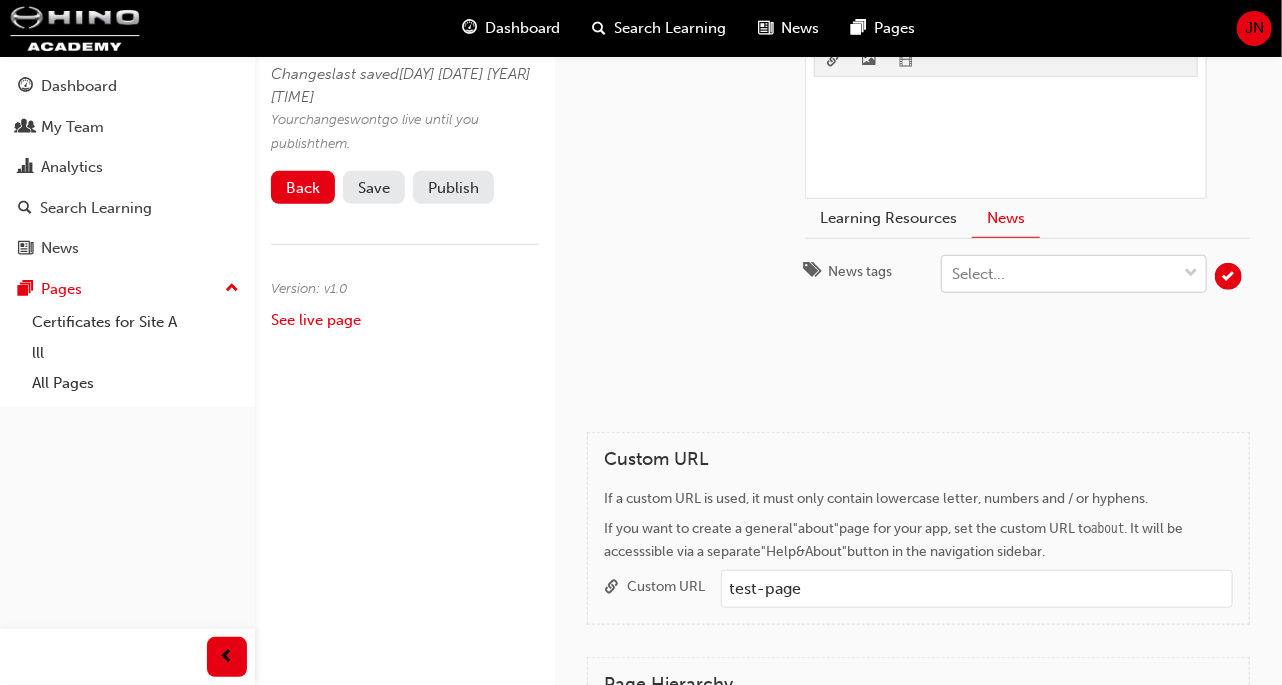 click at bounding box center (1191, 274) 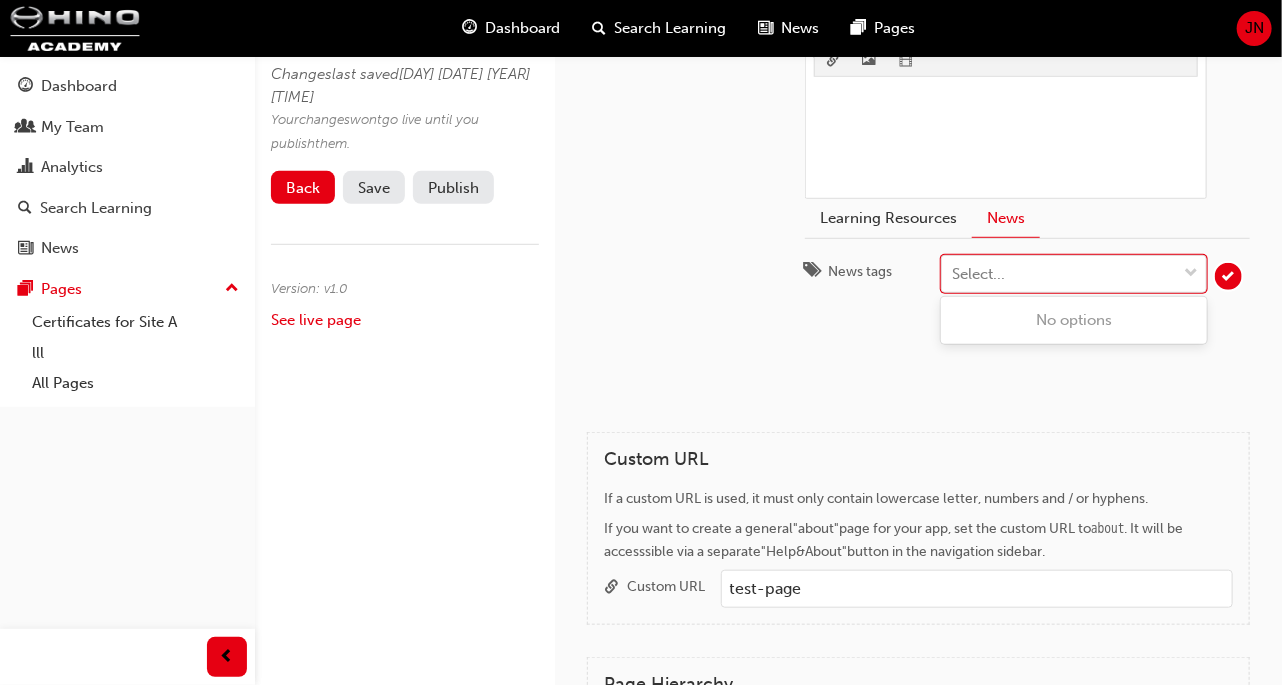 click on "lll H1 H2 H3 H4 Add your page content ﻿ Learning Resources News News tags       0 results available. Use Up and Down to choose options, press Enter to select the currently focused option, press Escape to exit the menu, press Tab to select the option and exit the menu. Select..." at bounding box center (918, 101) 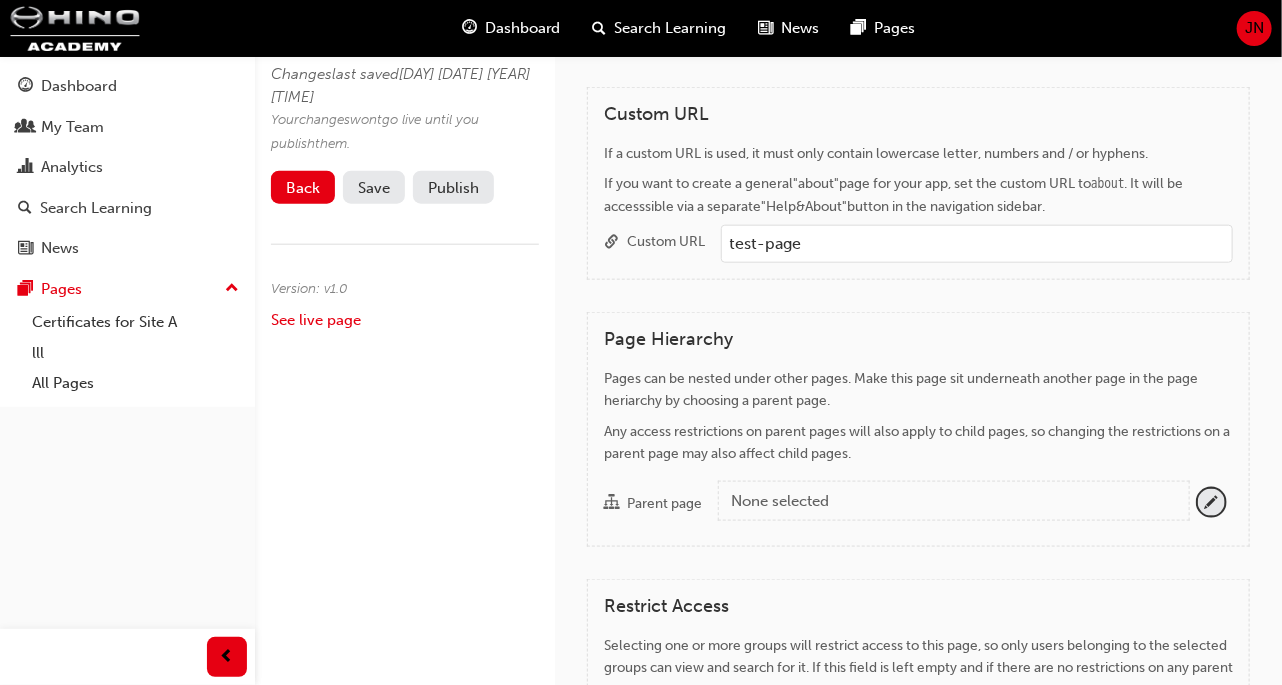 scroll, scrollTop: 783, scrollLeft: 0, axis: vertical 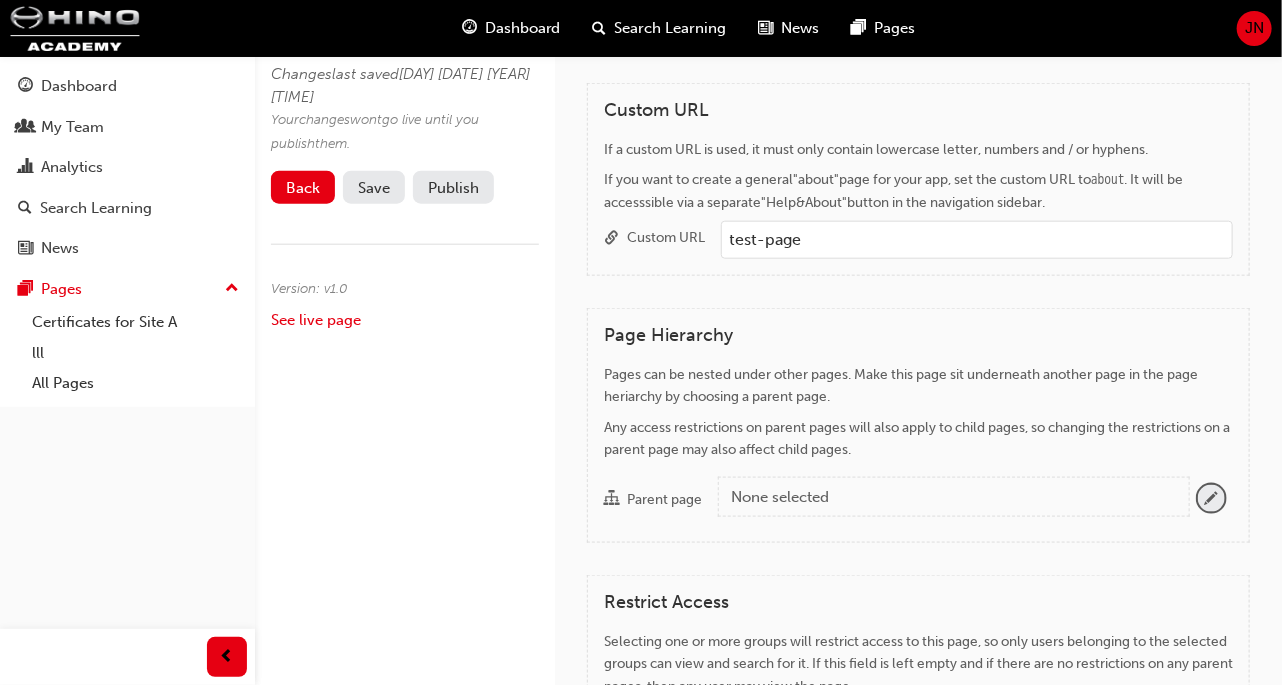 click at bounding box center [1211, 498] 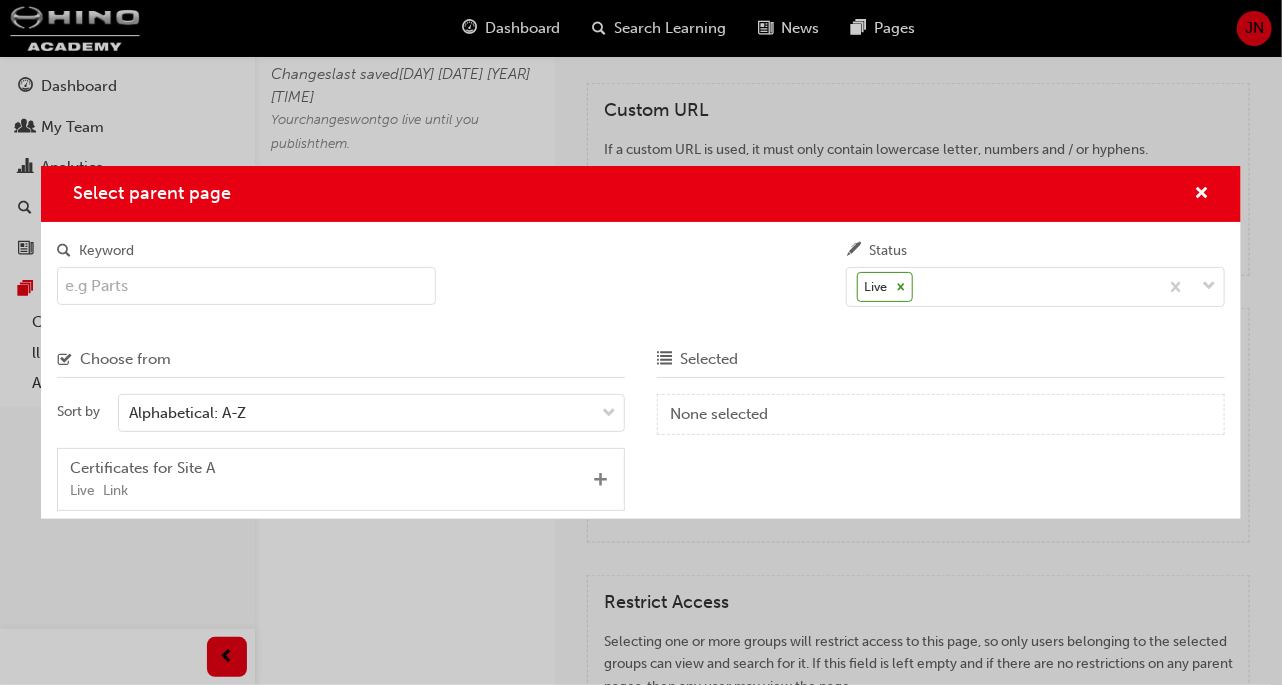 click at bounding box center [600, 481] 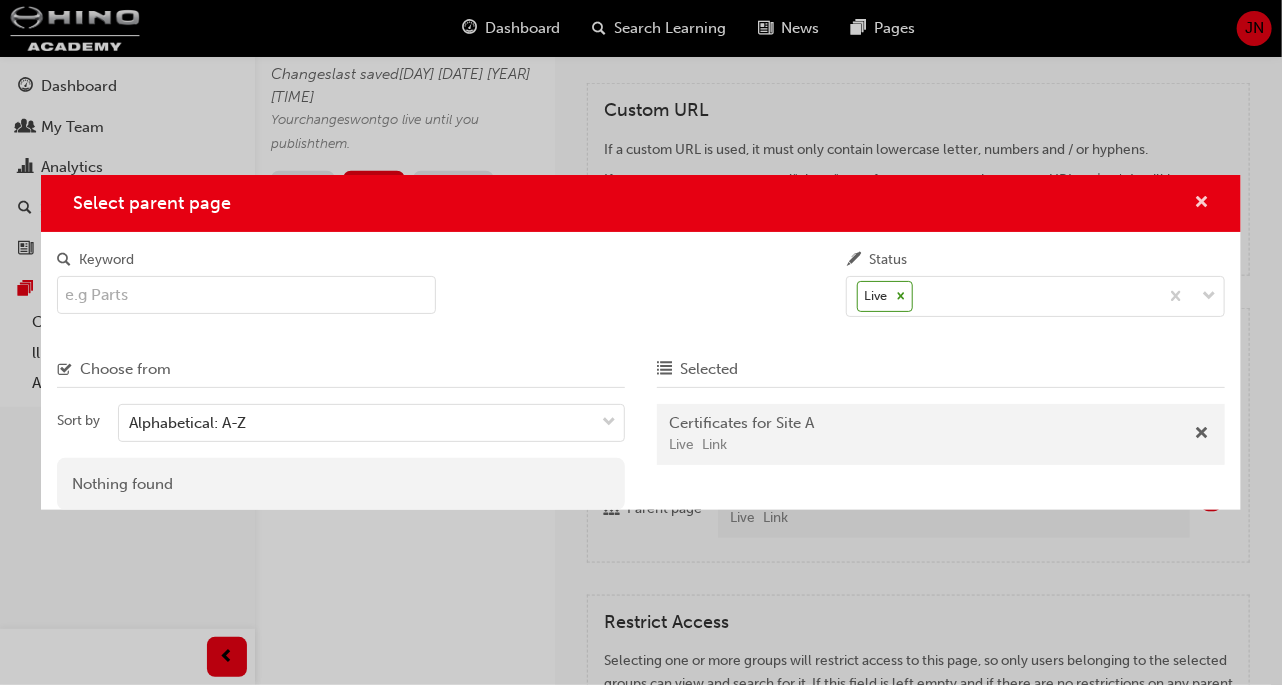 click at bounding box center [1201, 204] 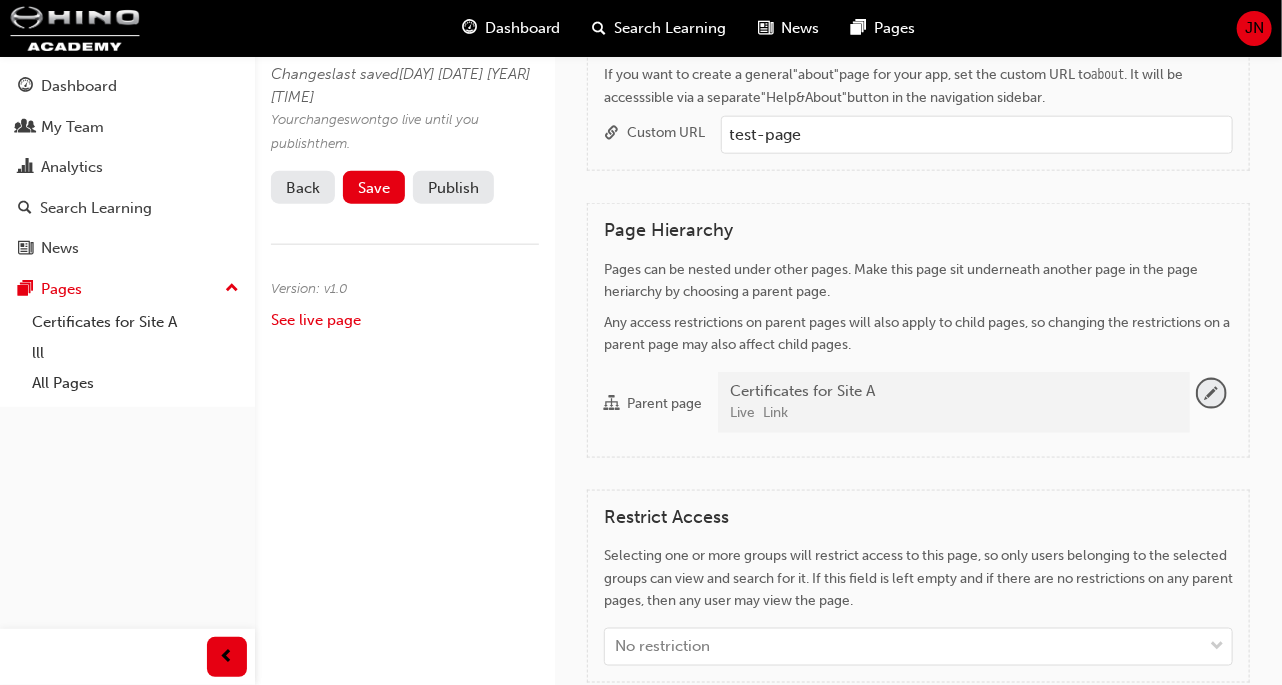 scroll, scrollTop: 902, scrollLeft: 0, axis: vertical 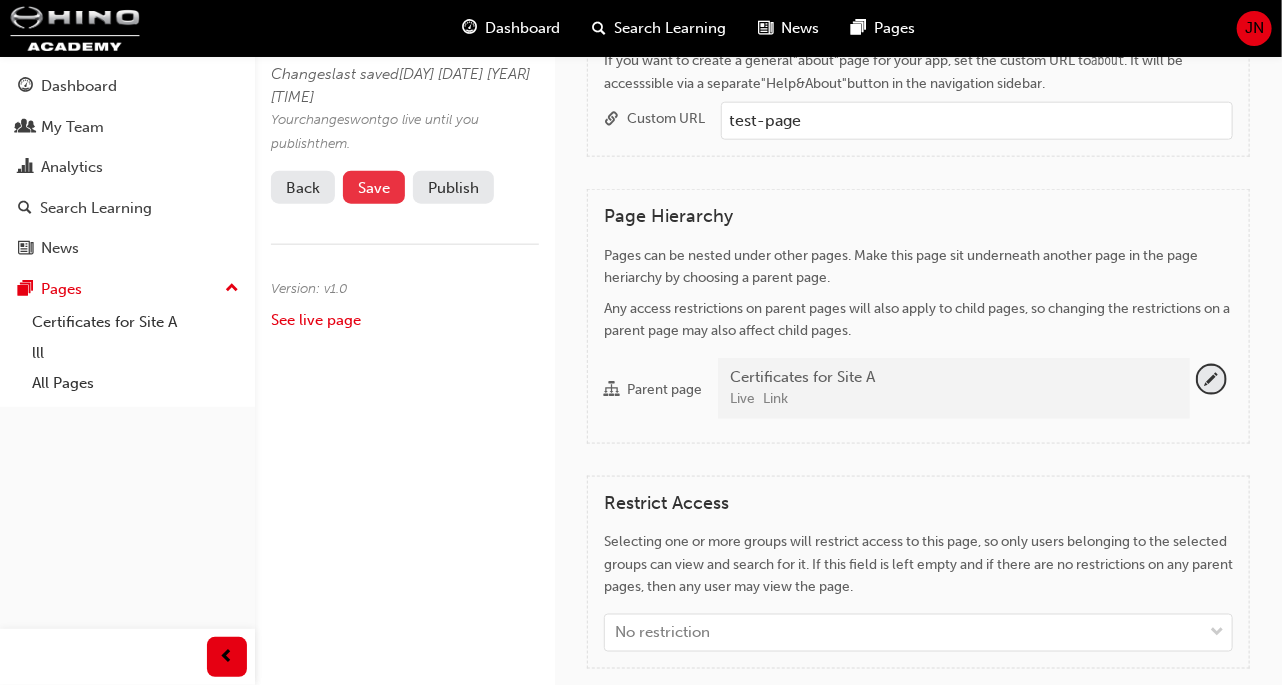 click on "Save" at bounding box center [374, 188] 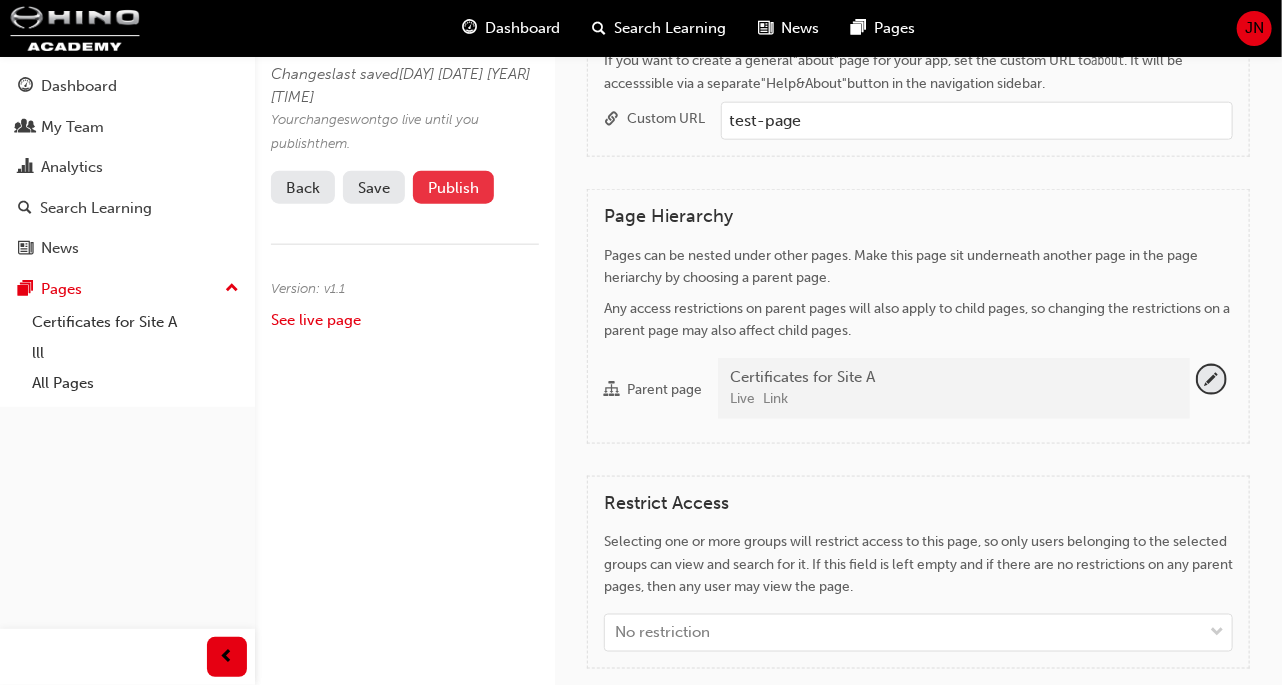 click on "Publish" at bounding box center (453, 187) 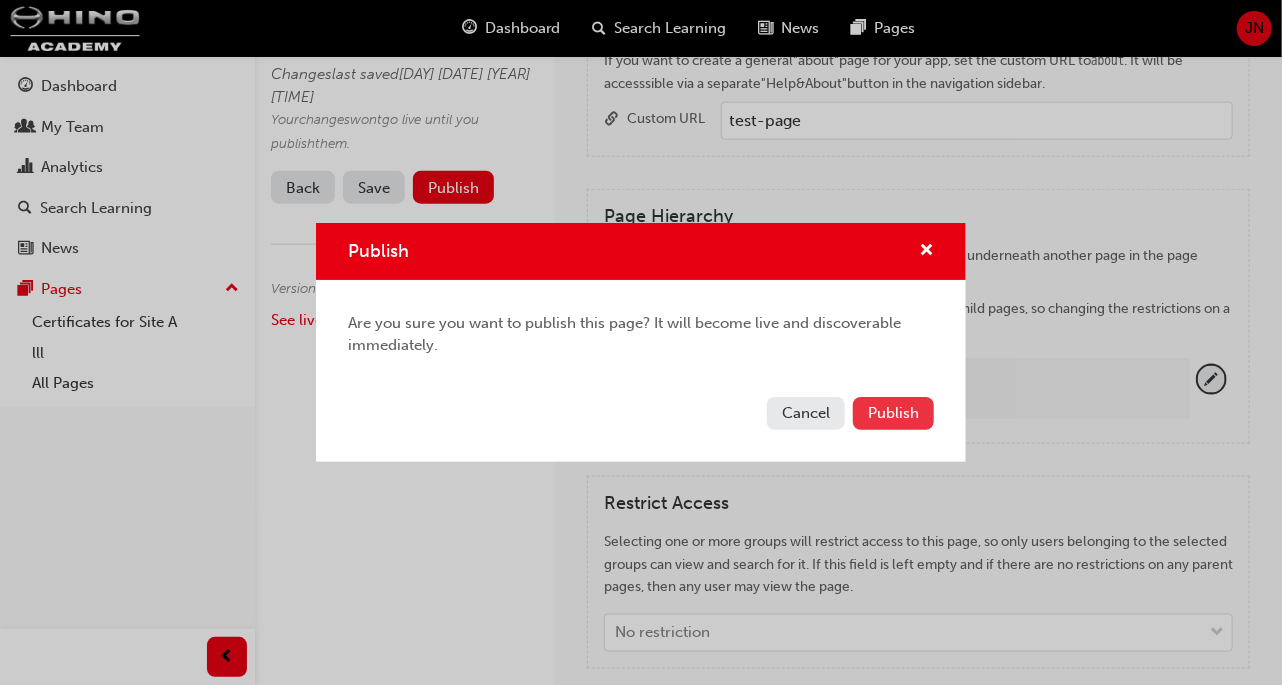 click on "Publish" at bounding box center (893, 413) 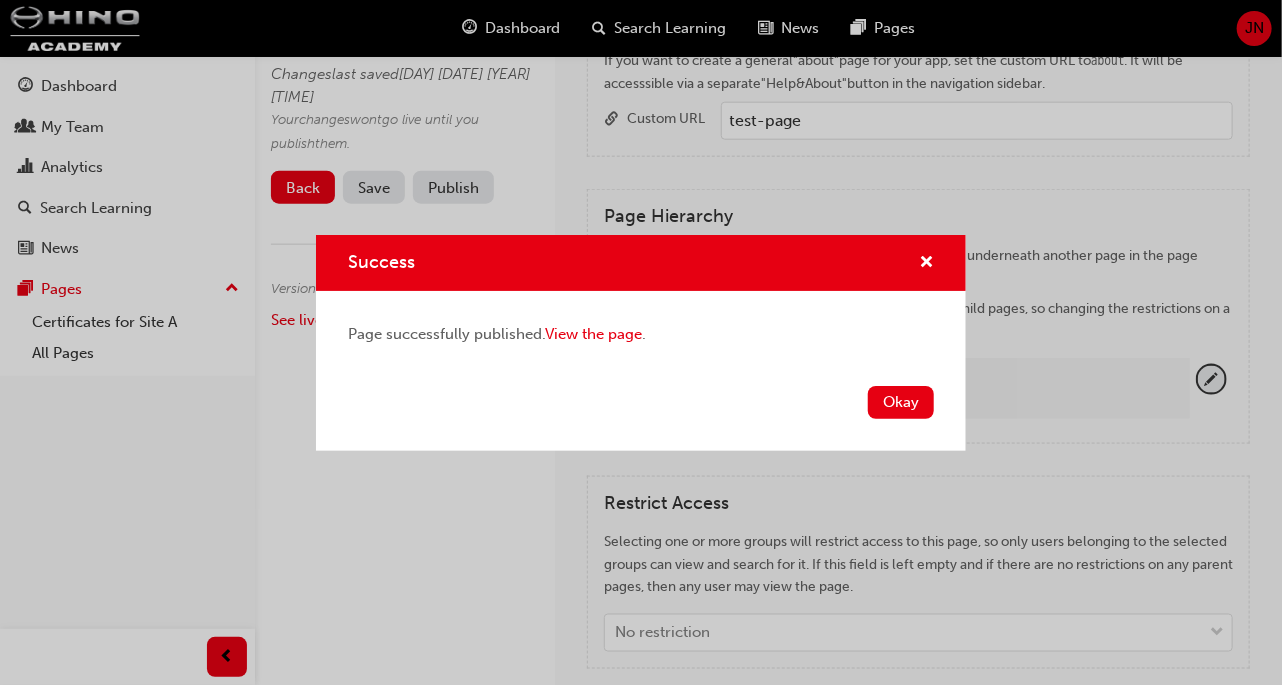click on "Okay" at bounding box center (901, 402) 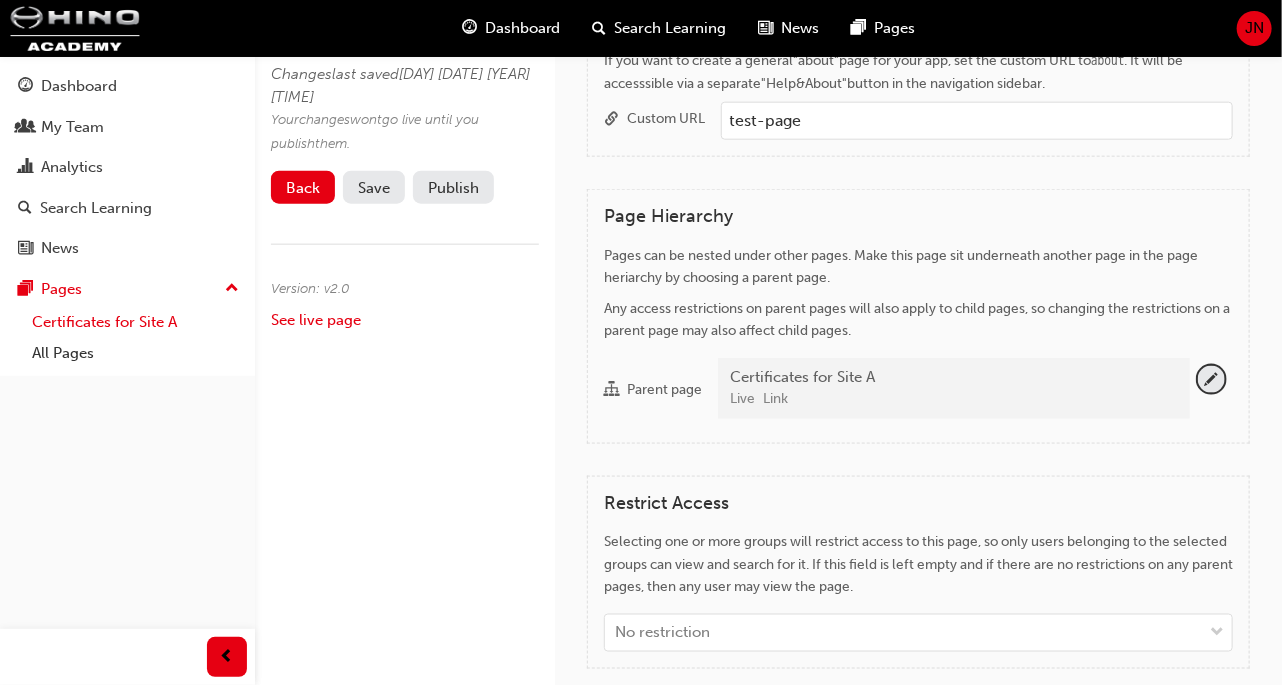 click on "Certificates for Site A" at bounding box center (135, 322) 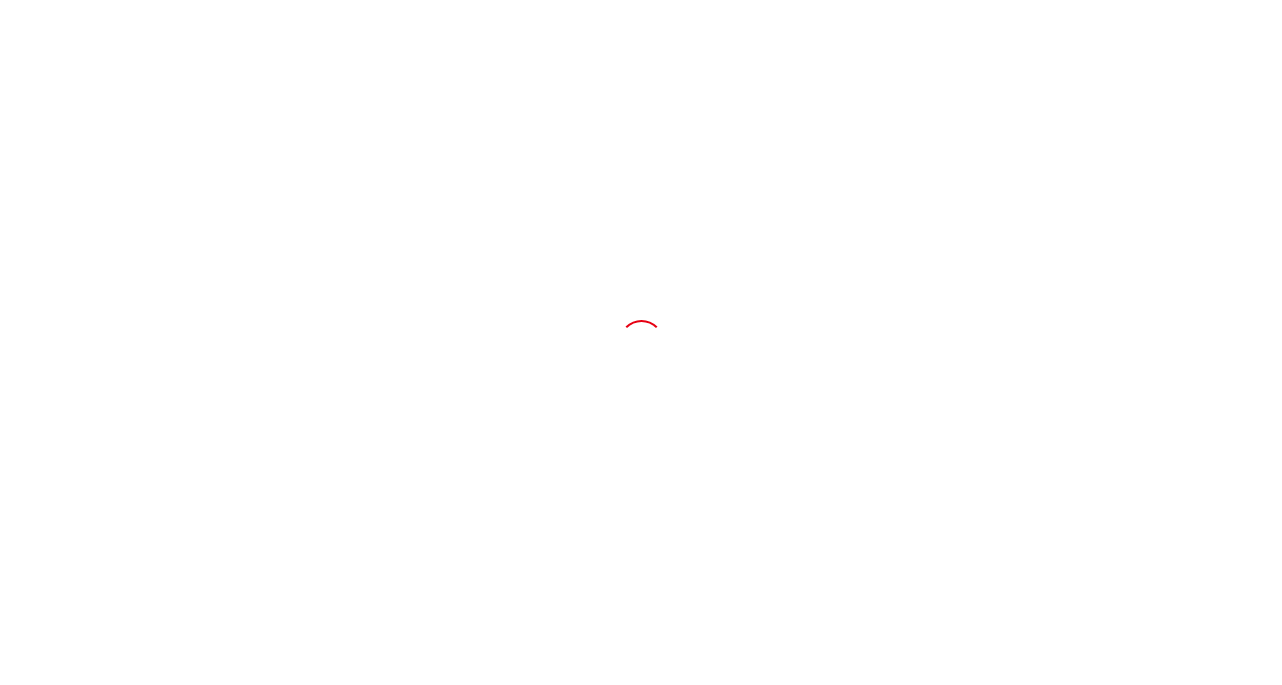 scroll, scrollTop: 0, scrollLeft: 0, axis: both 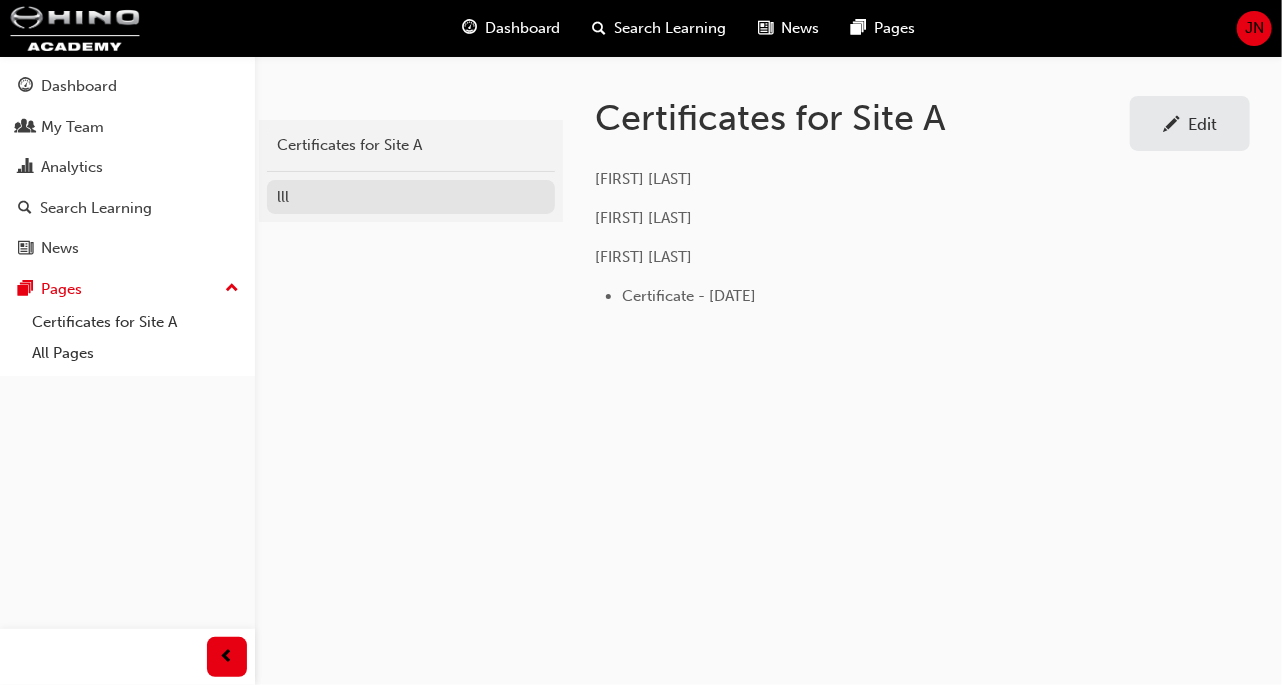 click on "lll" at bounding box center [411, 197] 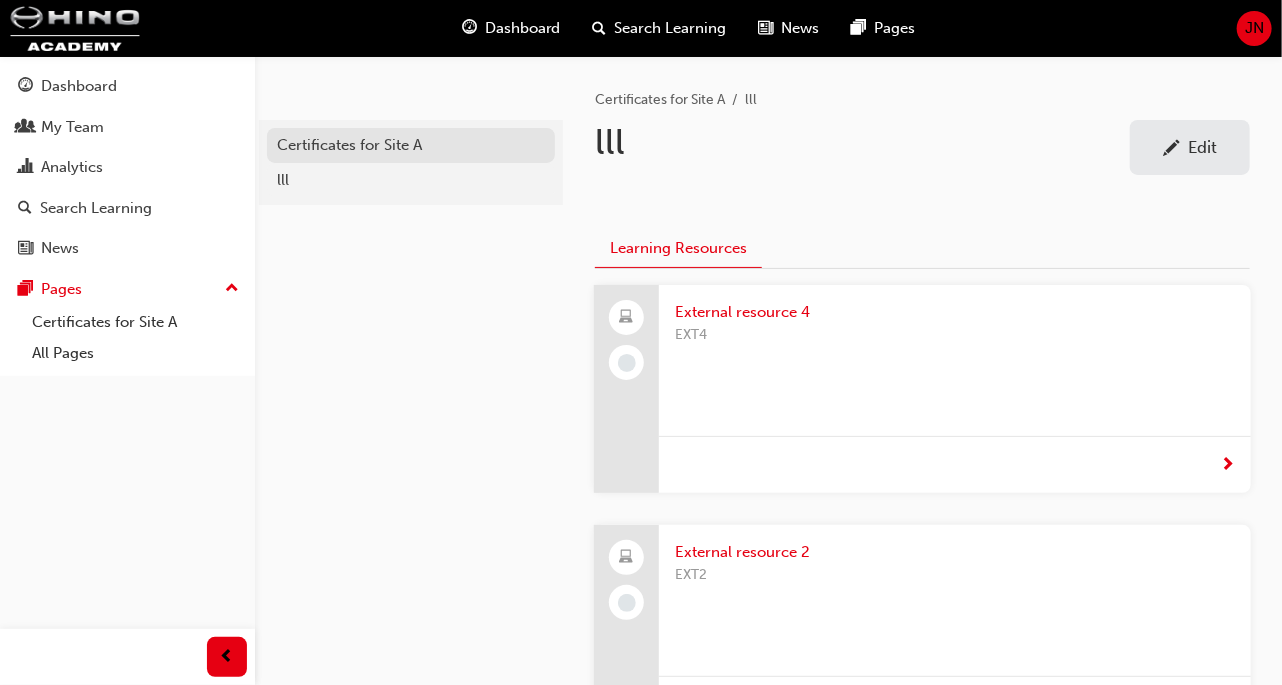 click on "Certificates for Site A" at bounding box center [411, 145] 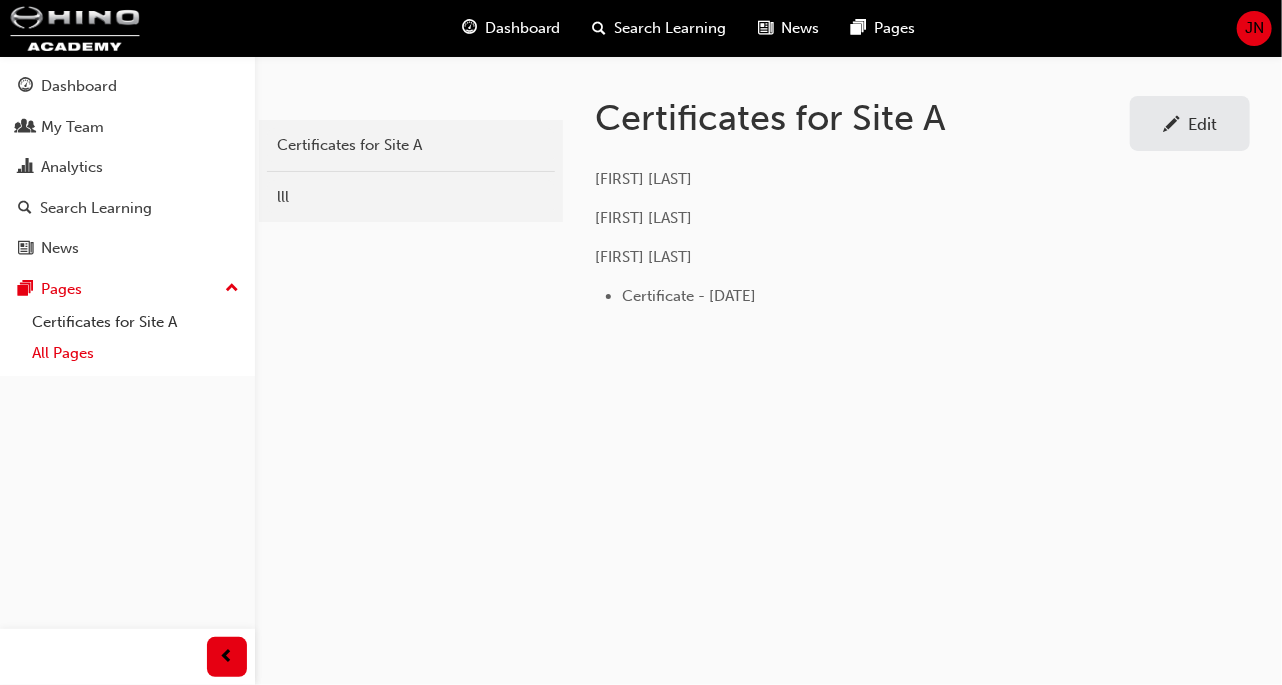 click on "All Pages" at bounding box center [135, 353] 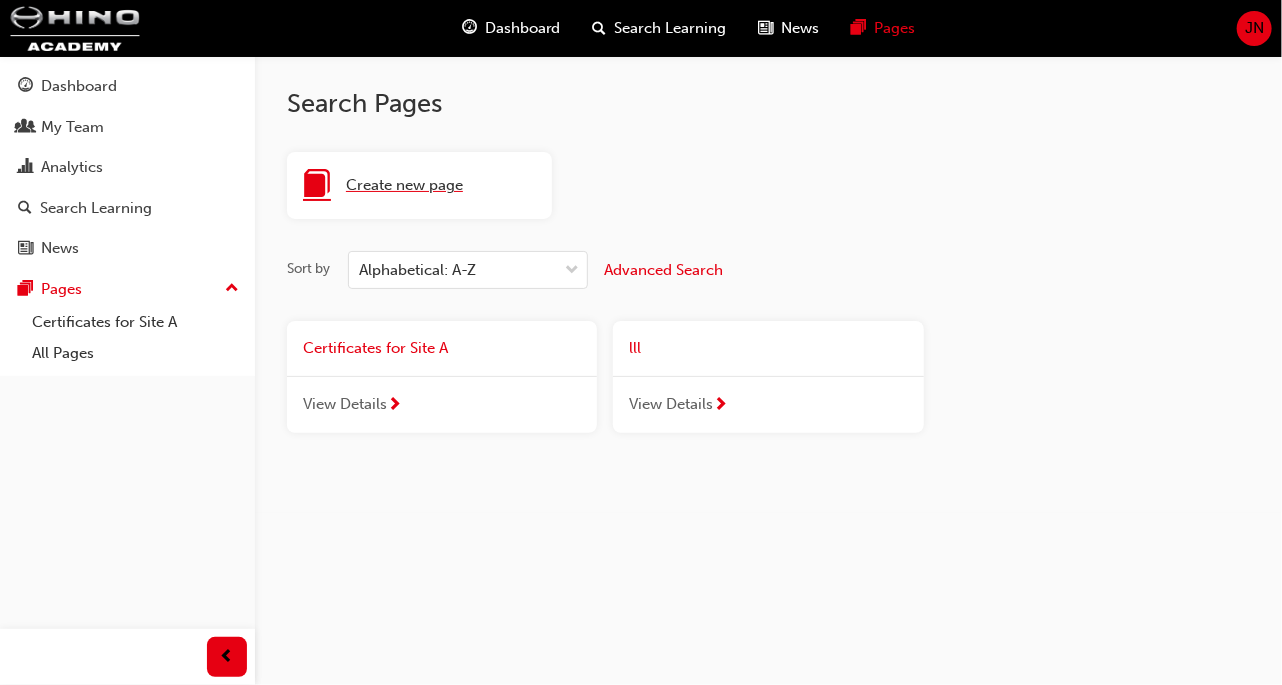 click on "Create new page" at bounding box center [383, 186] 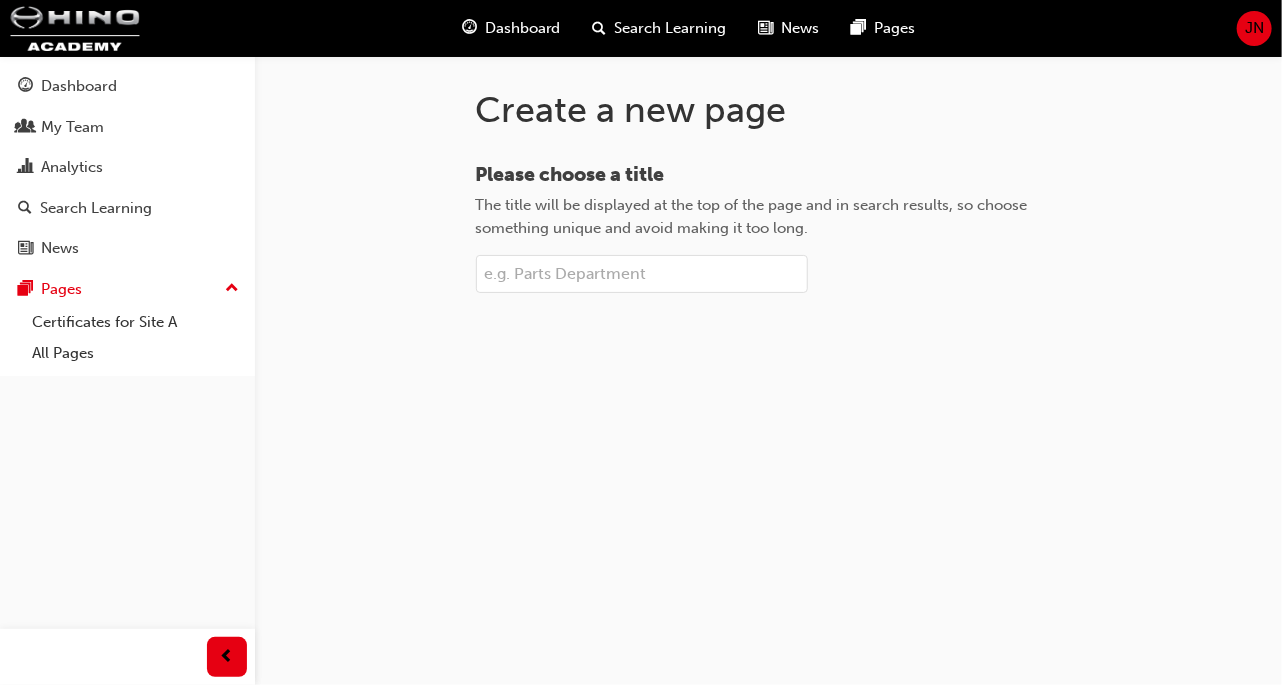 click on "Please choose a title The title will be displayed at the top of the page and in search results, so choose something unique and avoid making it too long." at bounding box center [642, 274] 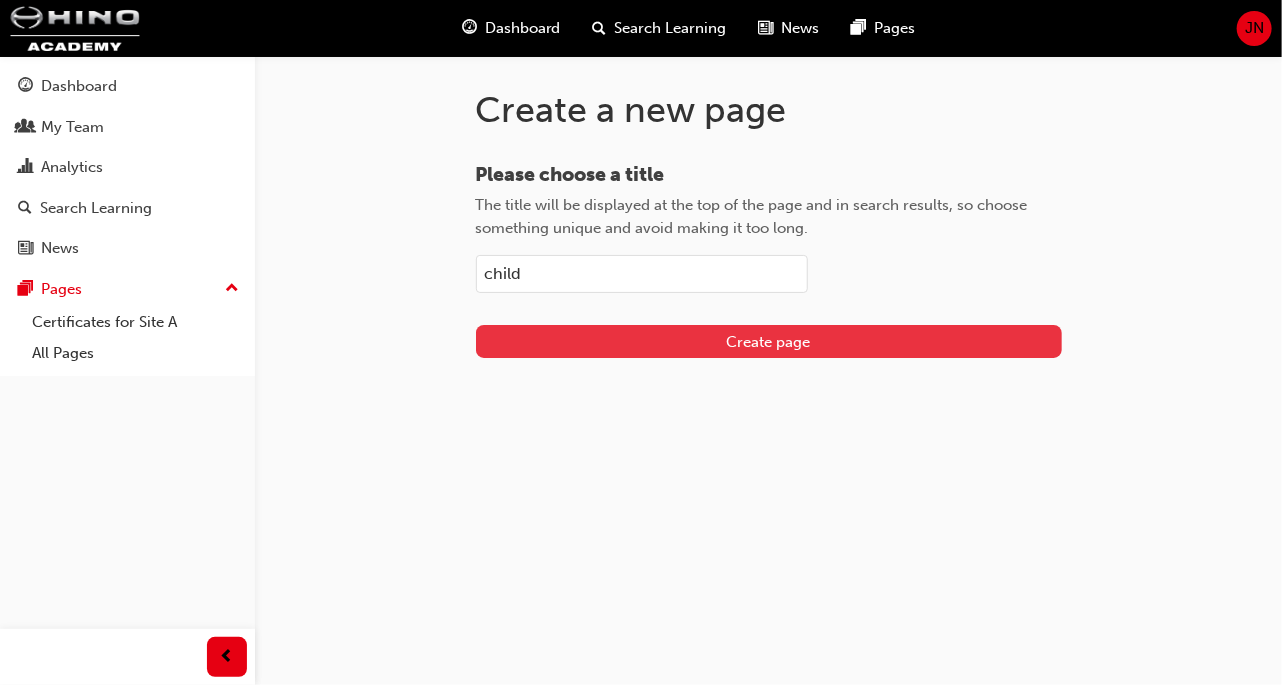 type on "child" 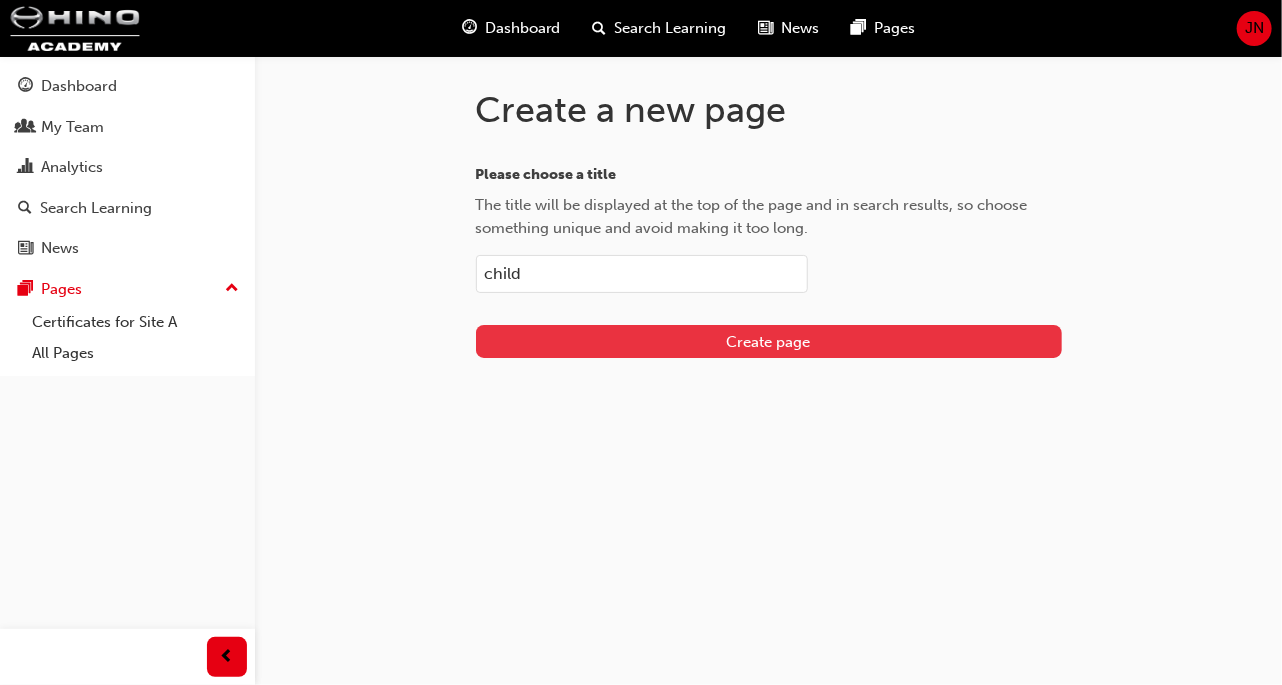 click on "Create page" at bounding box center [769, 341] 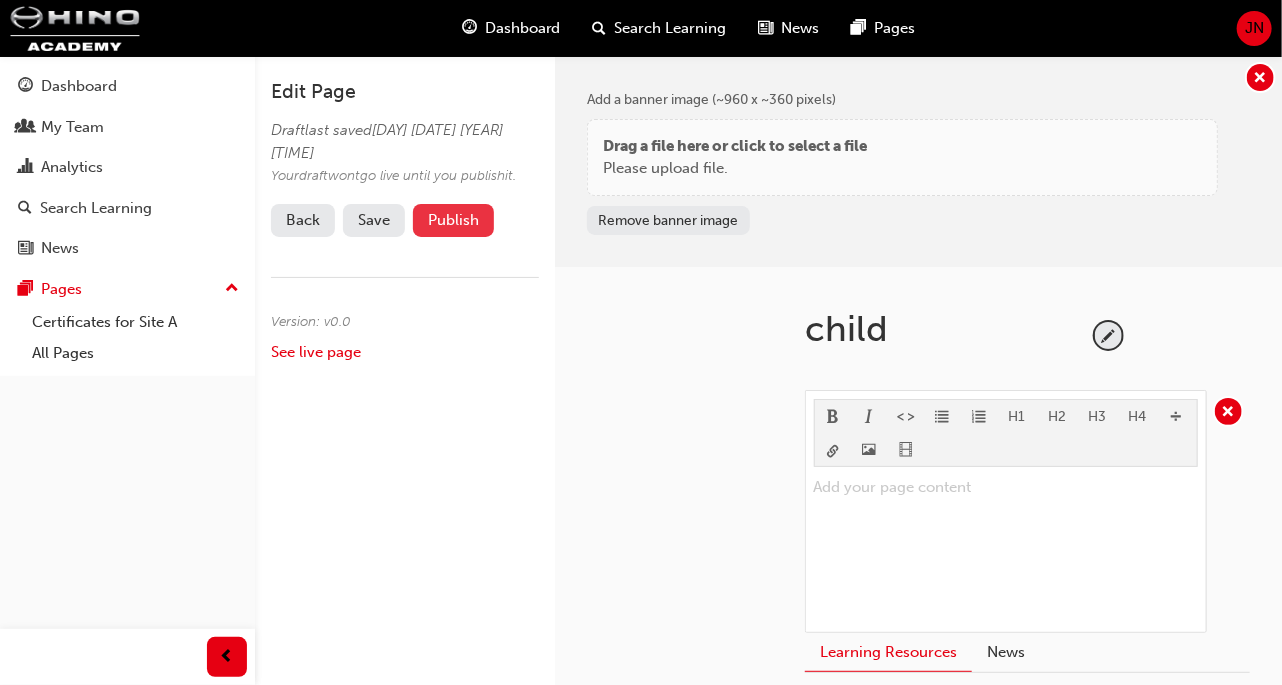 click on "Publish" at bounding box center [453, 220] 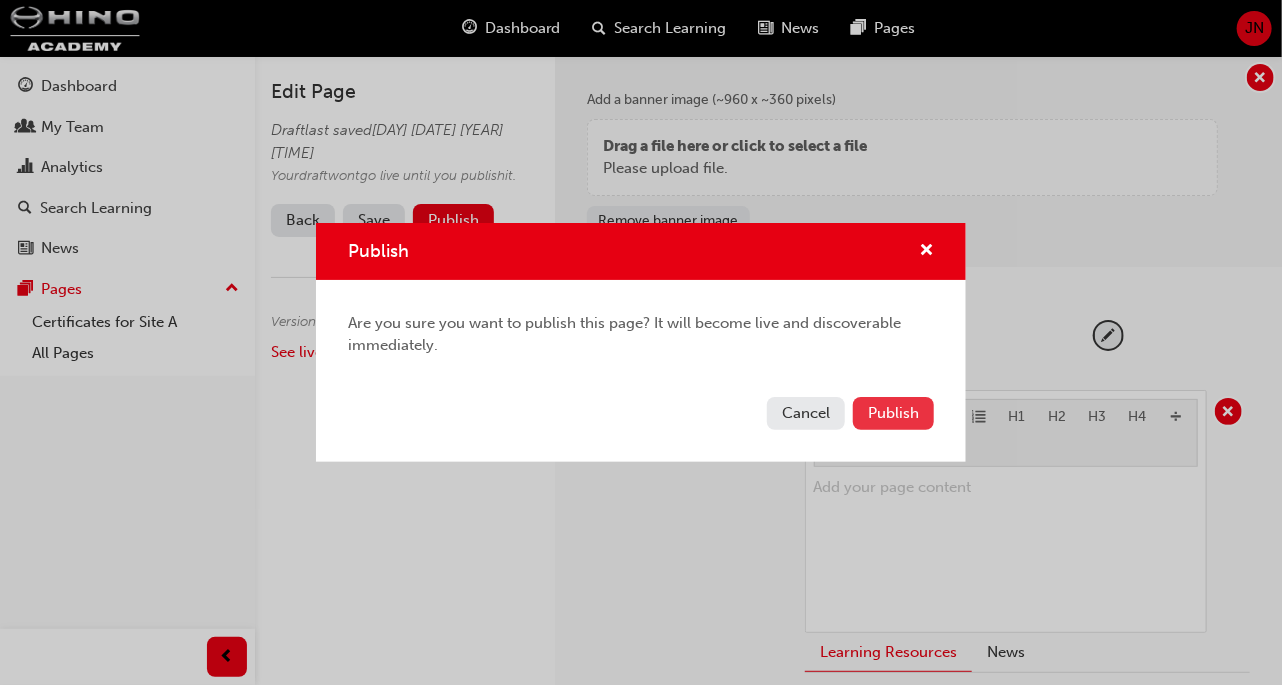 click on "Publish" at bounding box center (893, 413) 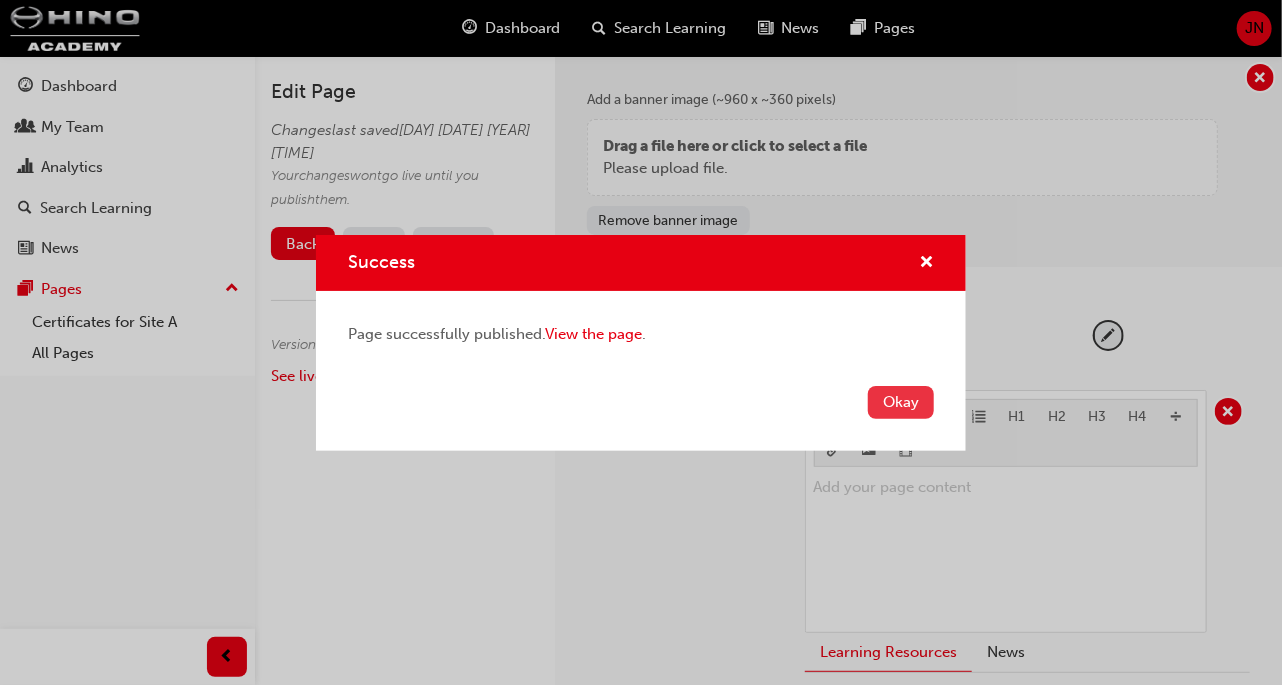 click on "Okay" at bounding box center [901, 402] 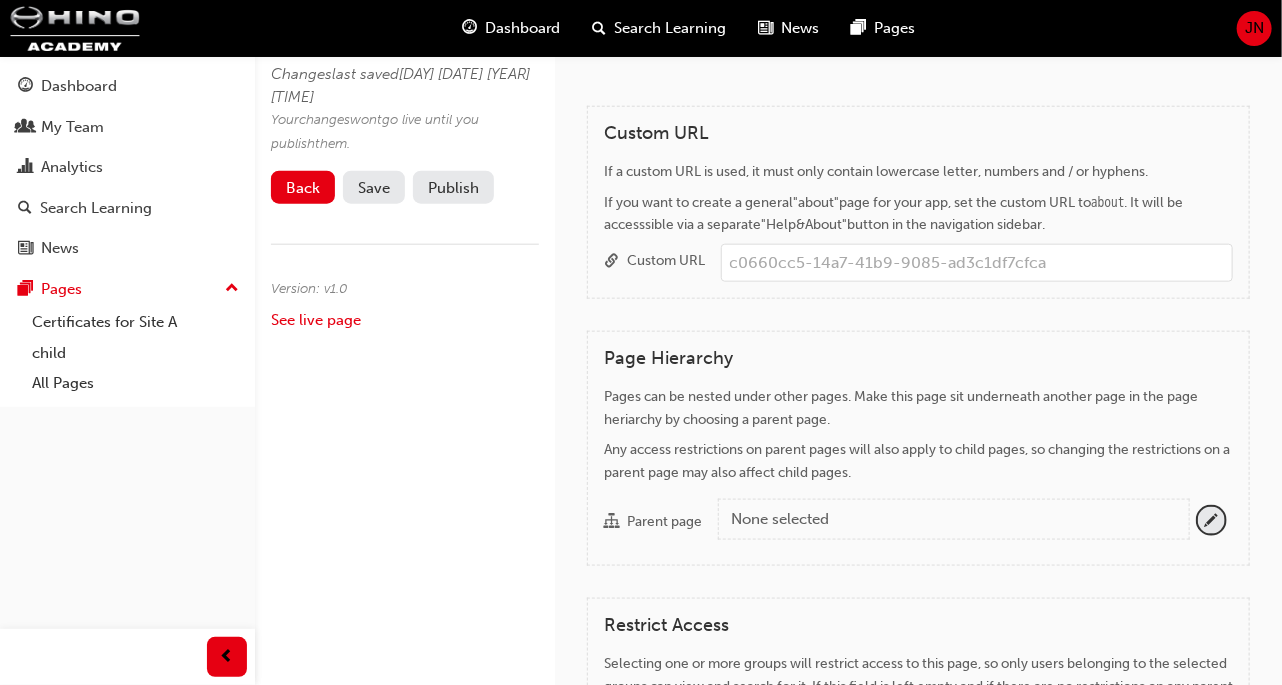 scroll, scrollTop: 971, scrollLeft: 0, axis: vertical 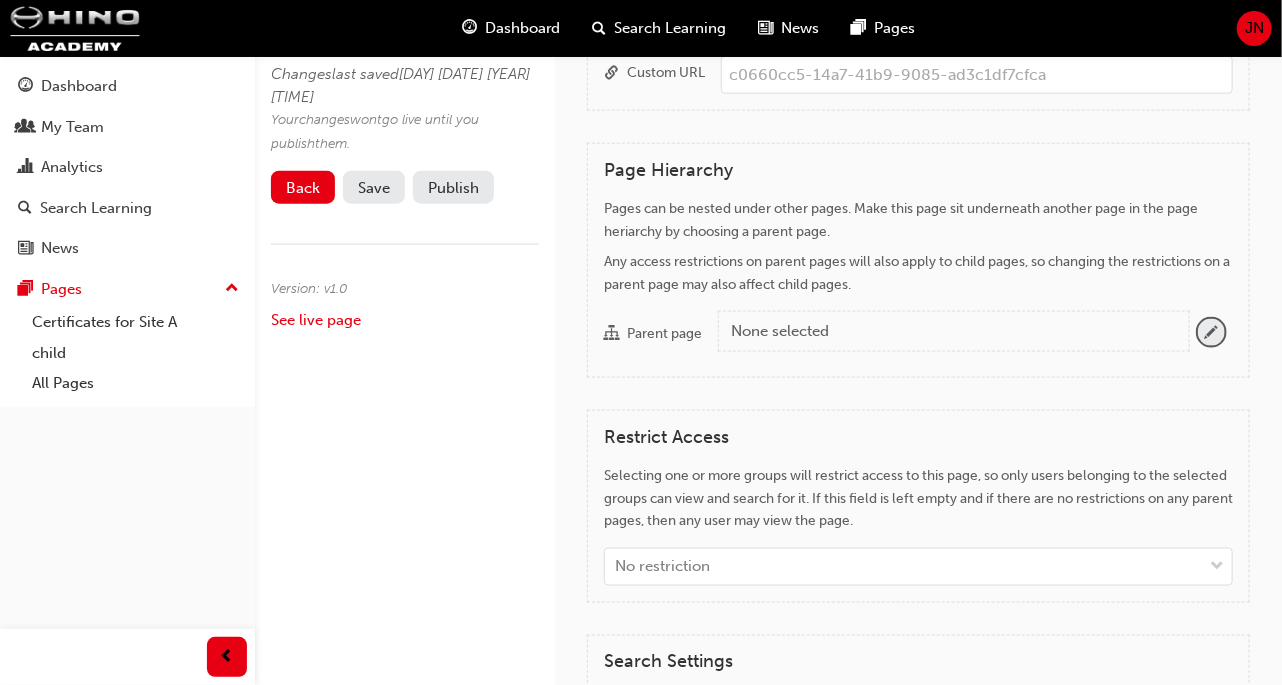 click at bounding box center (1211, 332) 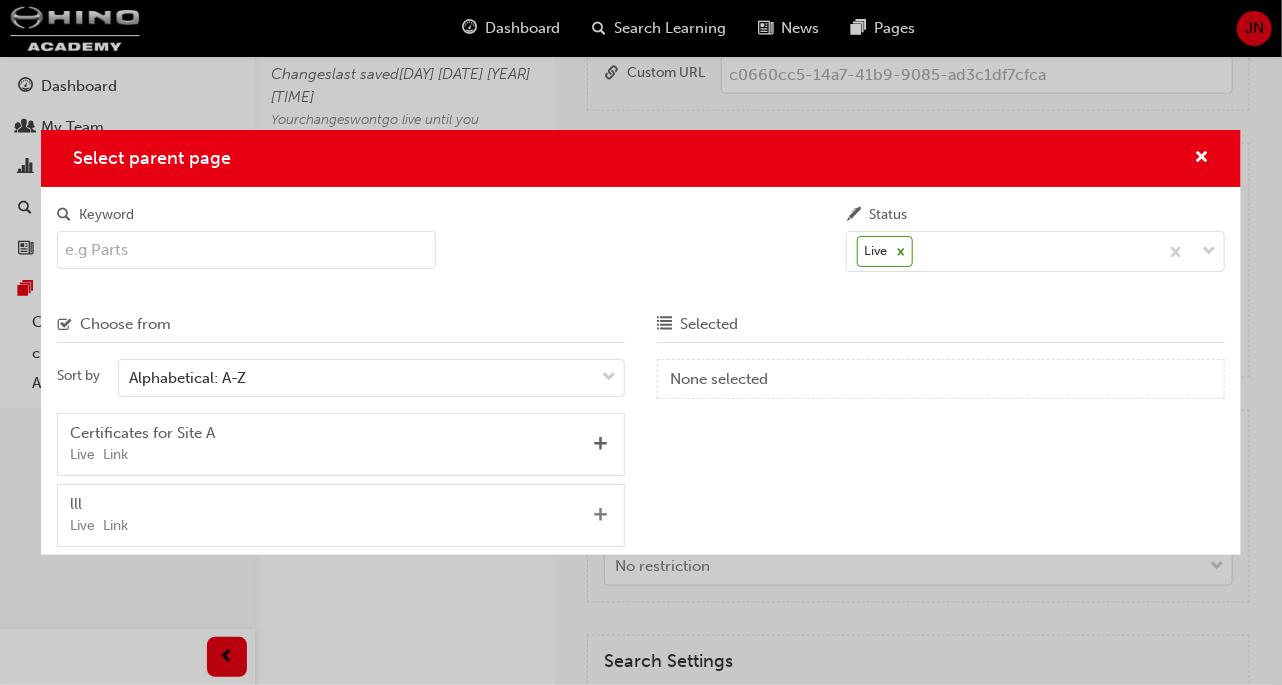 drag, startPoint x: 603, startPoint y: 513, endPoint x: 687, endPoint y: 471, distance: 93.914856 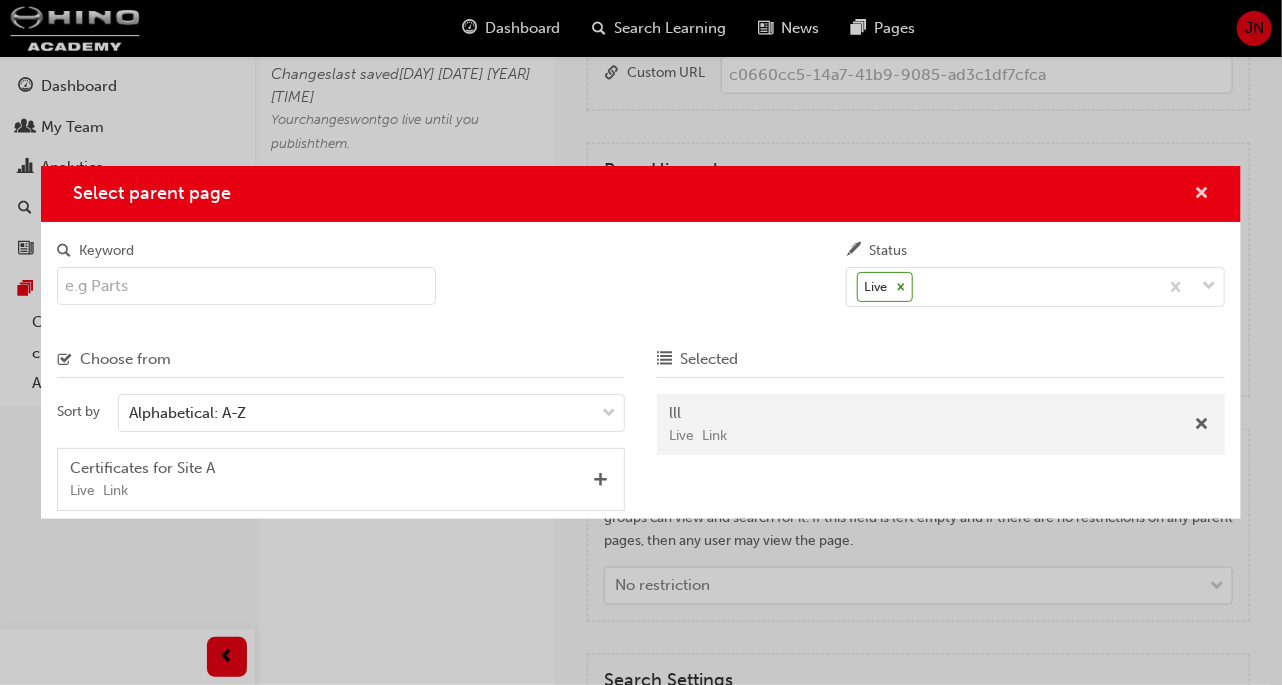 click at bounding box center [1201, 195] 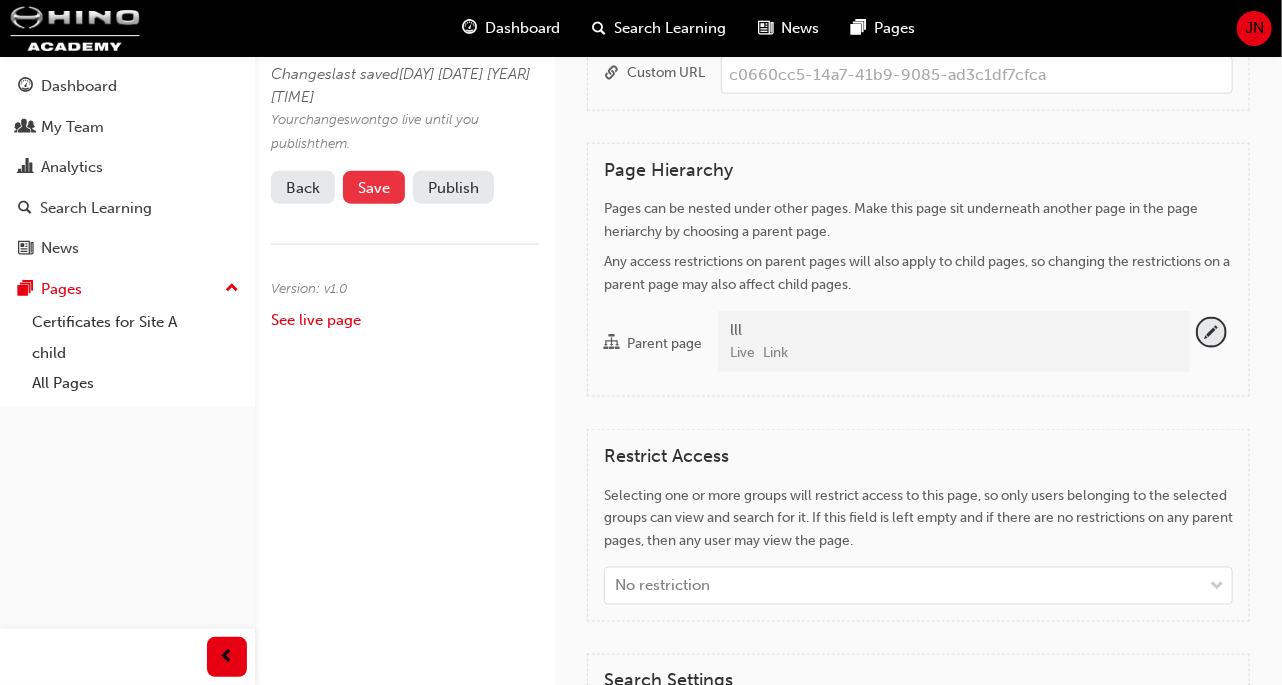 click on "Save" at bounding box center [374, 188] 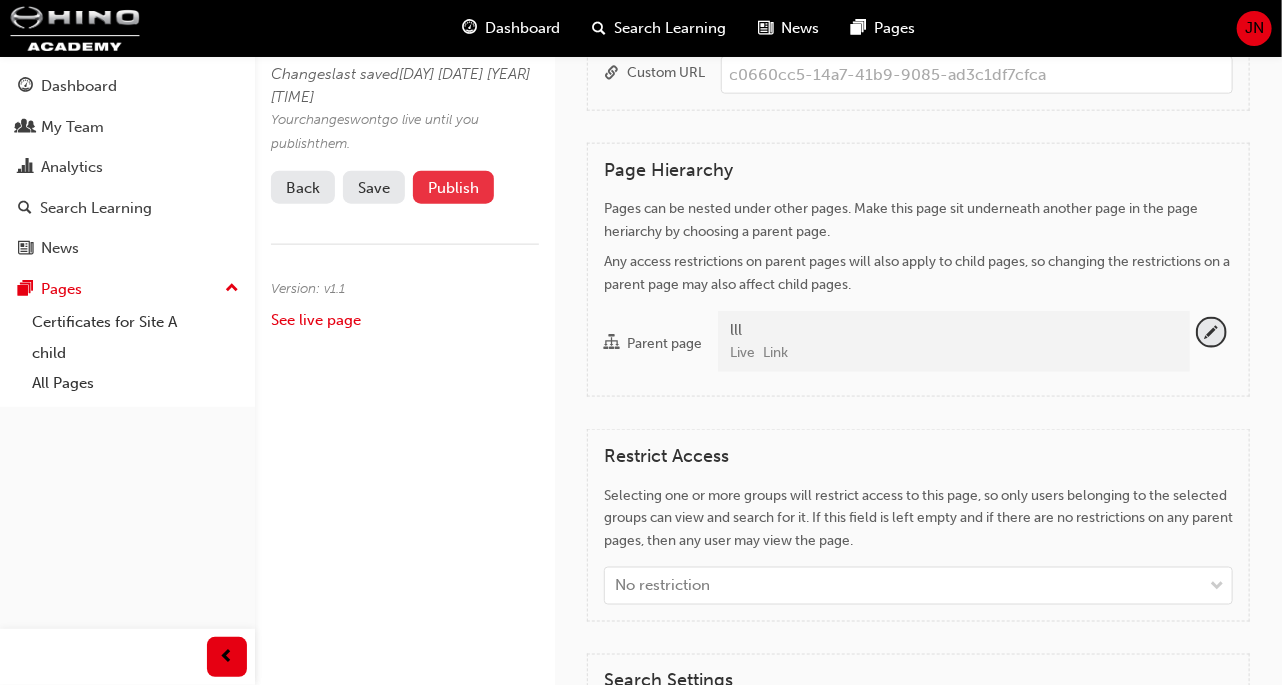 click on "Publish" at bounding box center [453, 187] 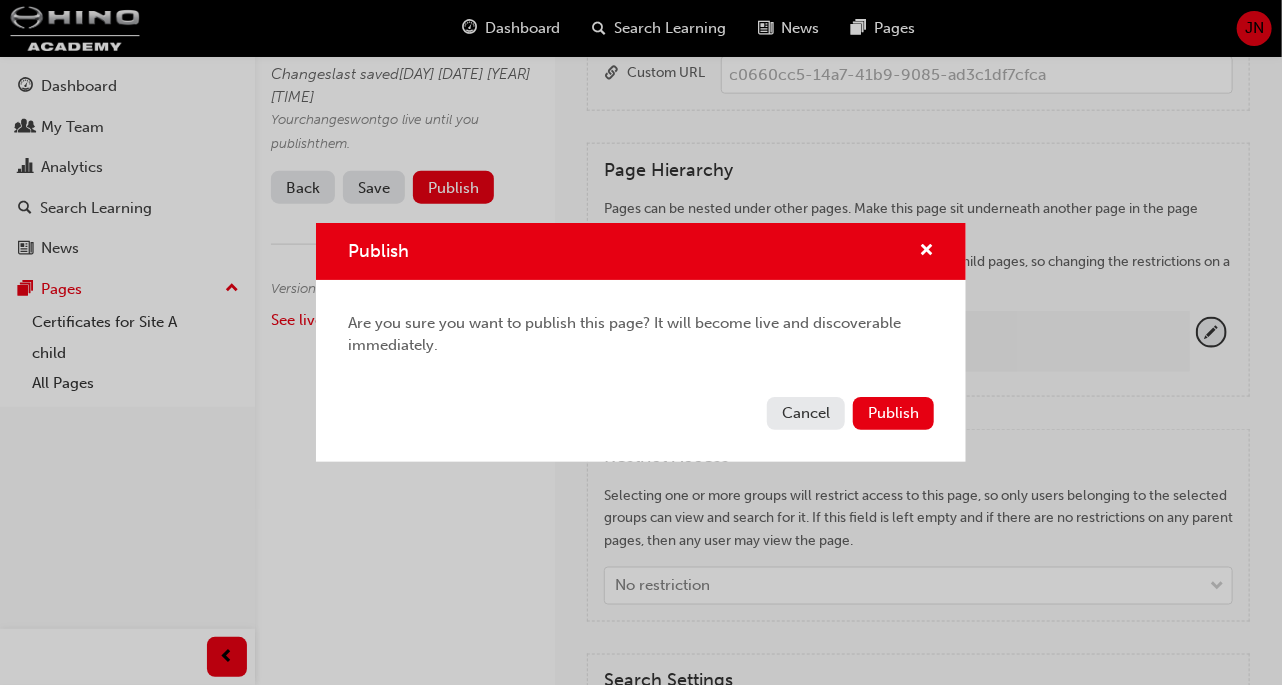 drag, startPoint x: 889, startPoint y: 414, endPoint x: 322, endPoint y: 415, distance: 567.00085 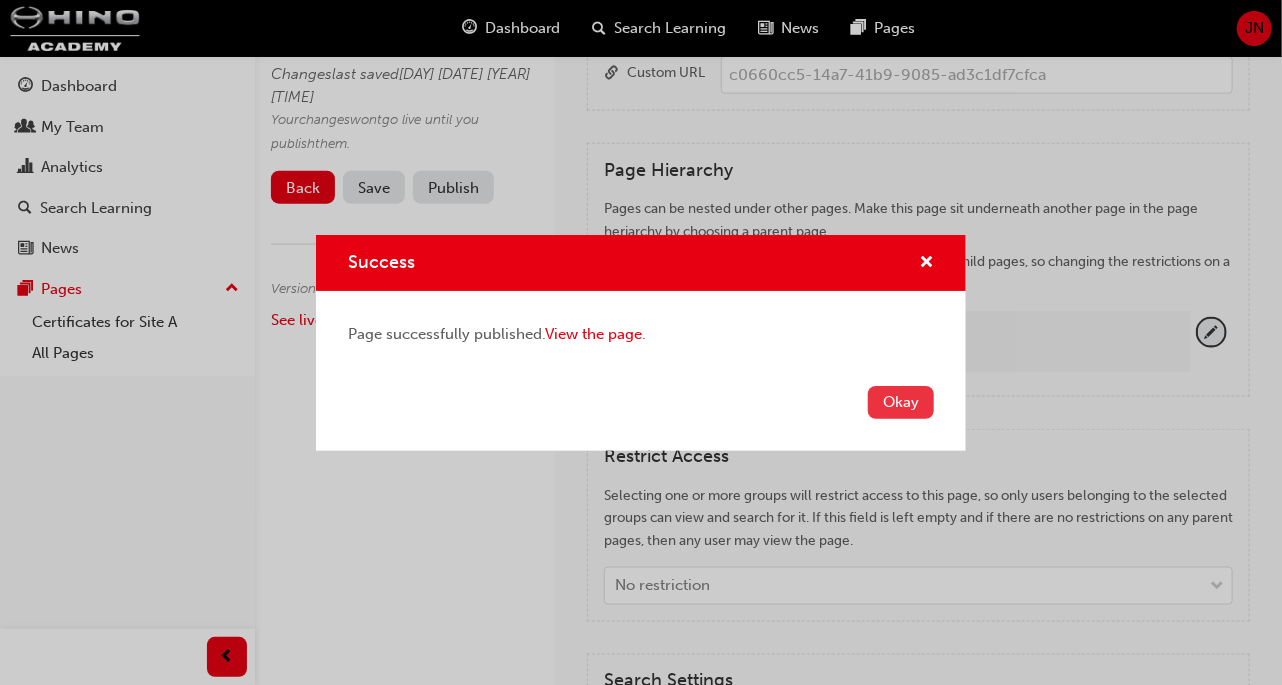 click on "Okay" at bounding box center (901, 402) 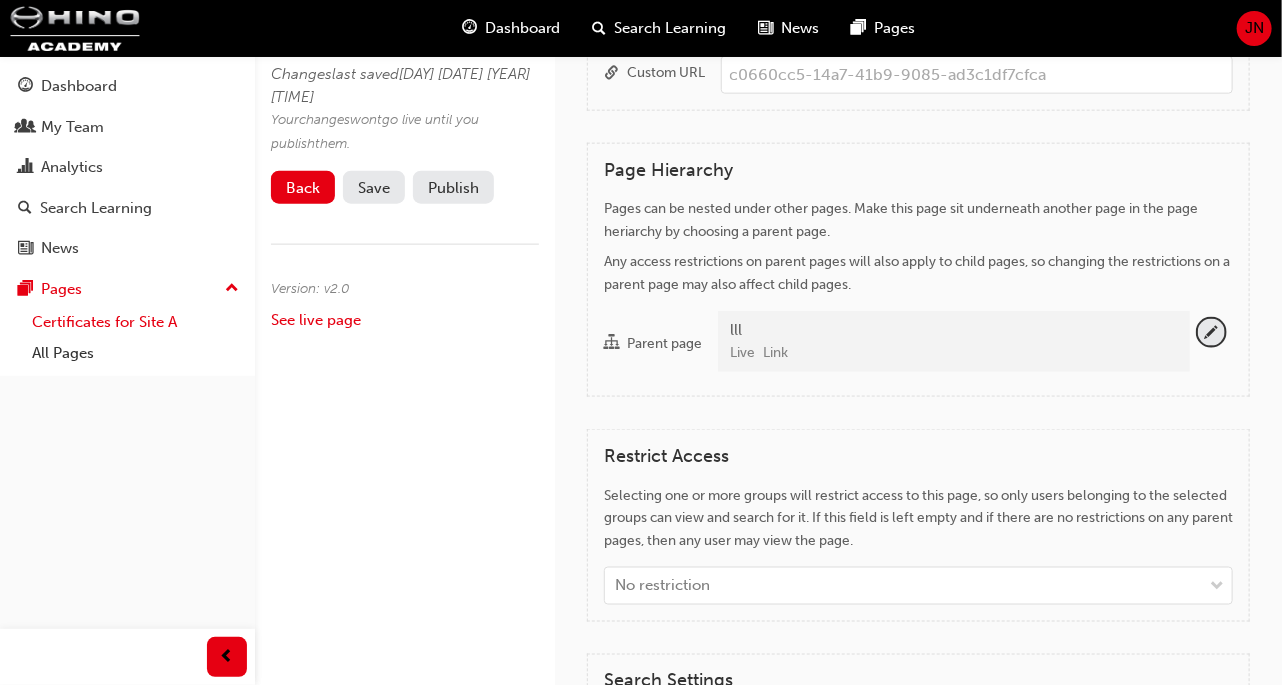 click on "Certificates for Site A" at bounding box center (135, 322) 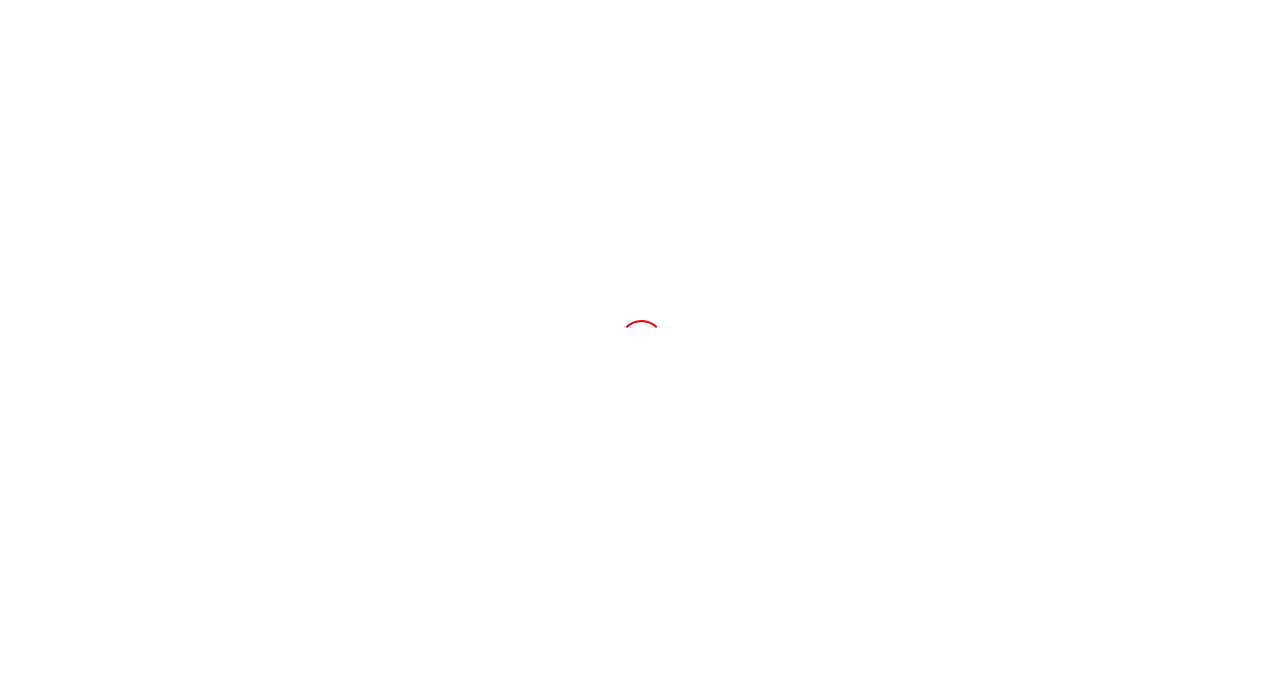 scroll, scrollTop: 0, scrollLeft: 0, axis: both 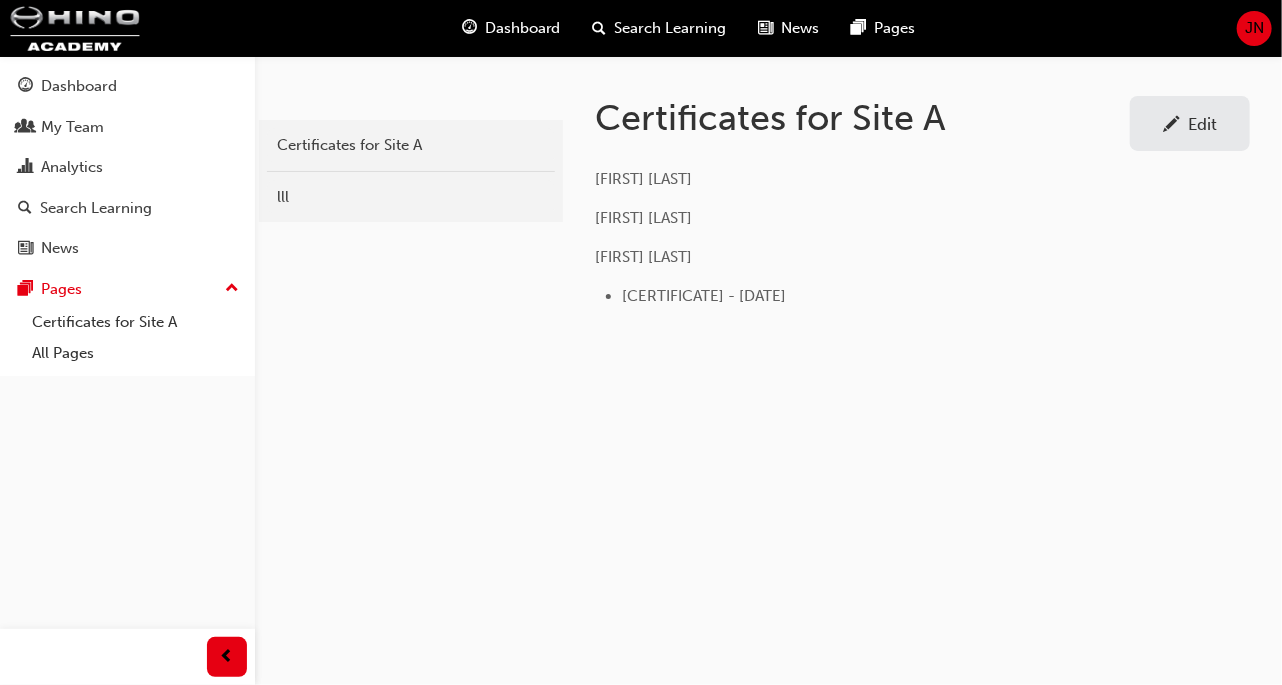 click on "lll" at bounding box center (411, 197) 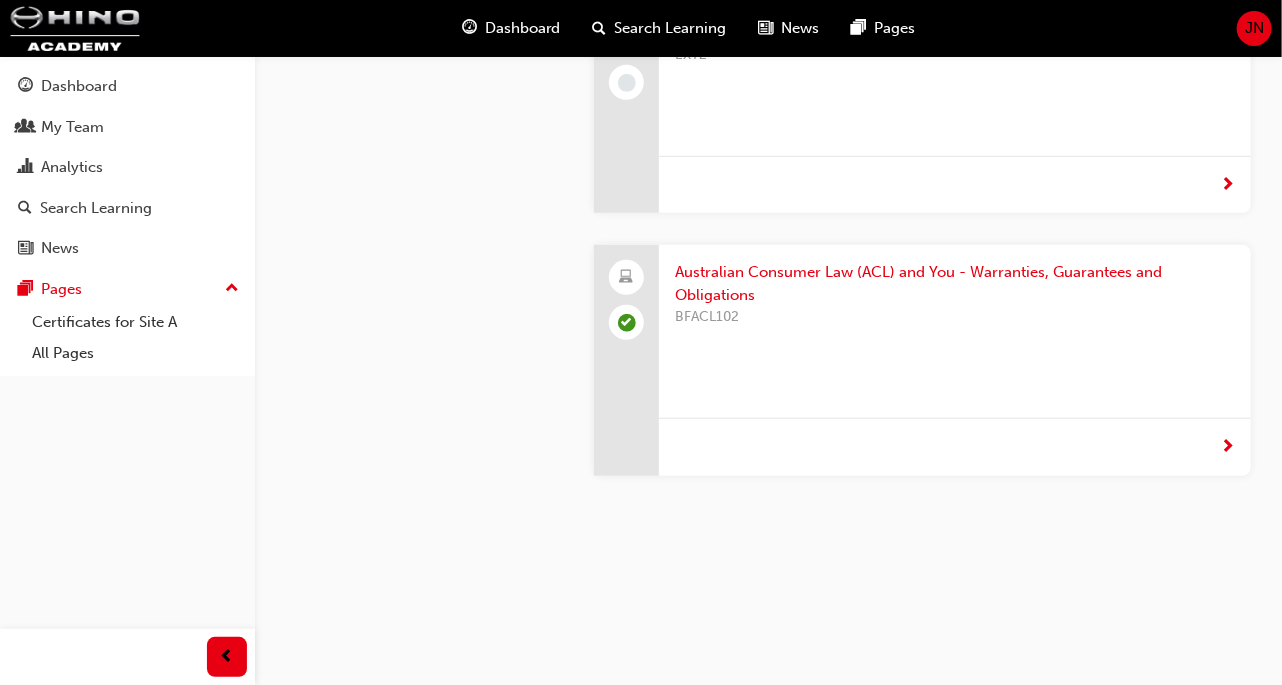 scroll, scrollTop: 0, scrollLeft: 0, axis: both 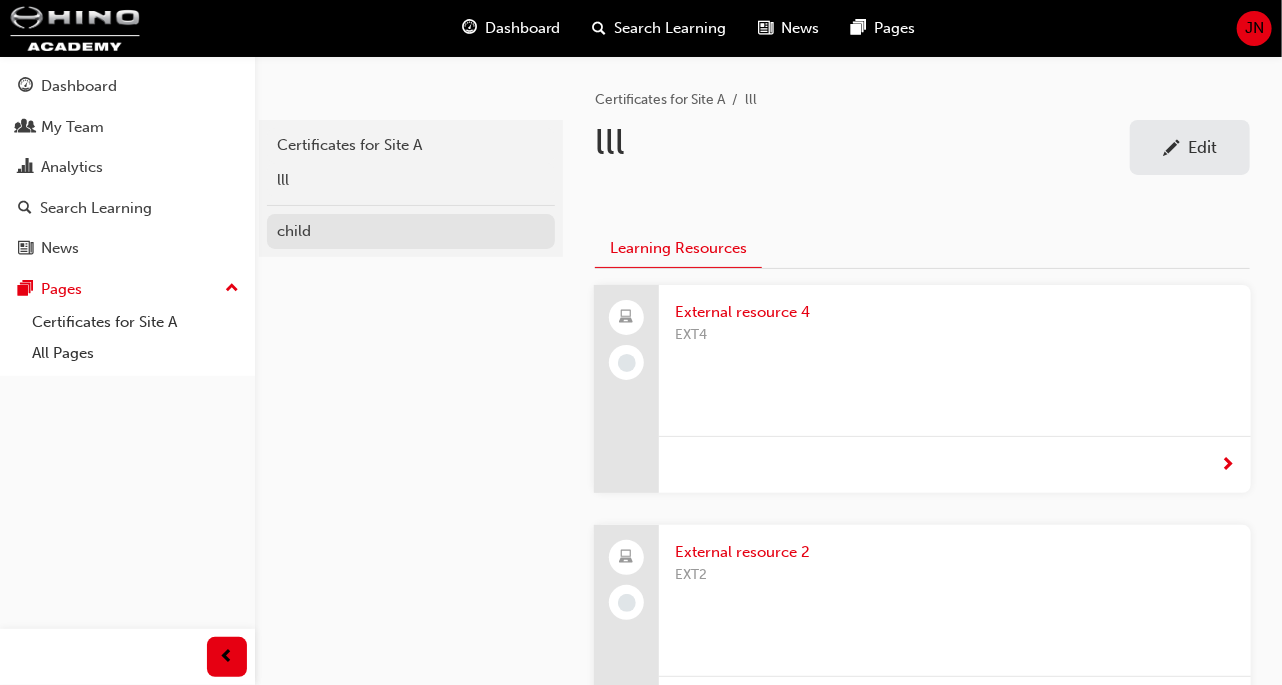 click on "child" at bounding box center (411, 231) 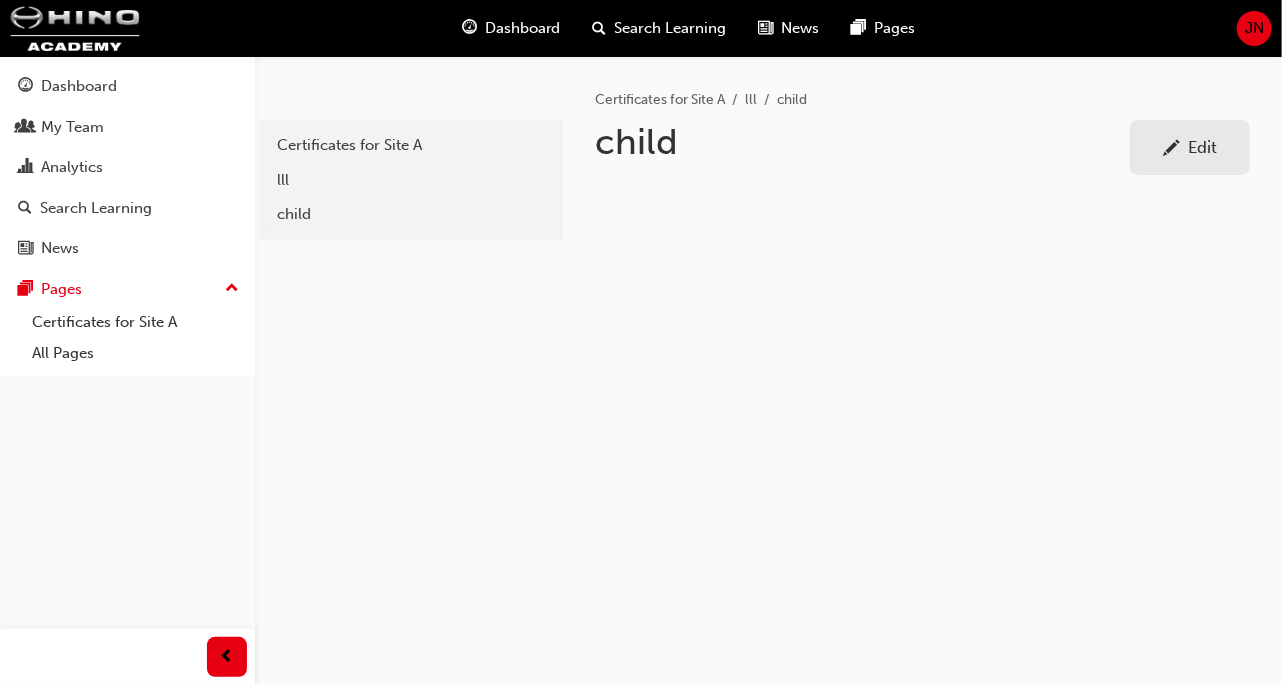click at bounding box center (1171, 150) 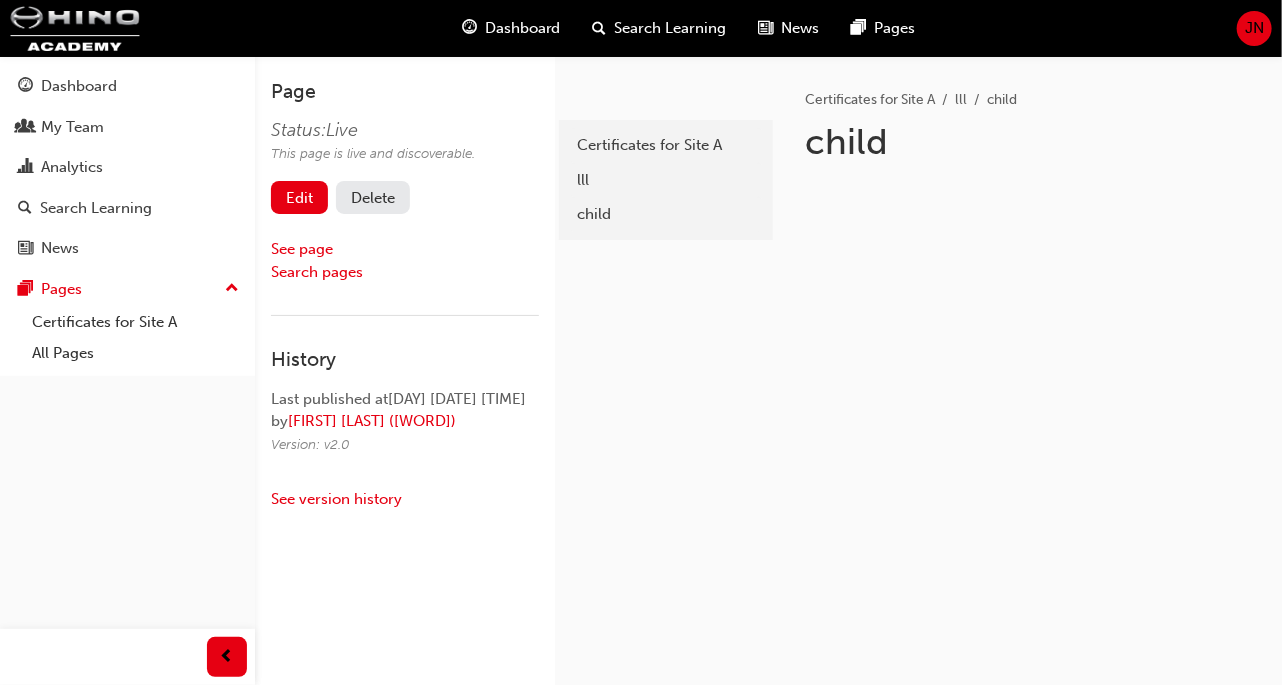 scroll, scrollTop: 106, scrollLeft: 0, axis: vertical 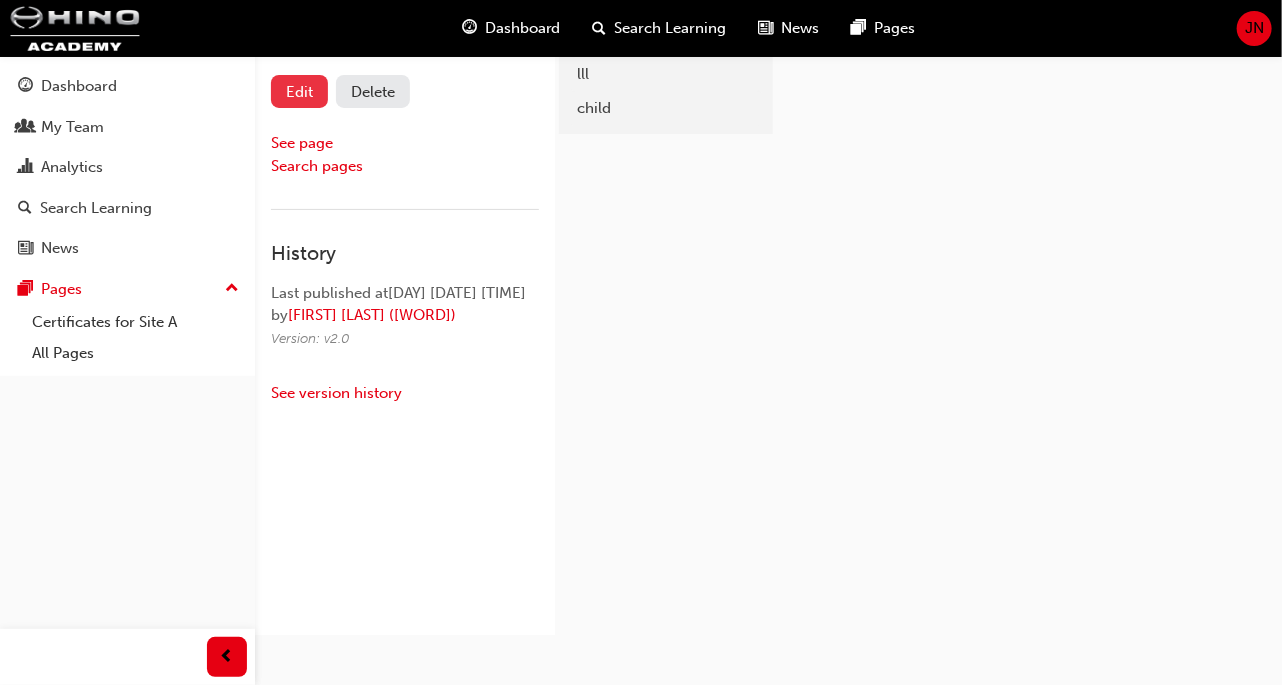 click on "Edit" at bounding box center [299, 91] 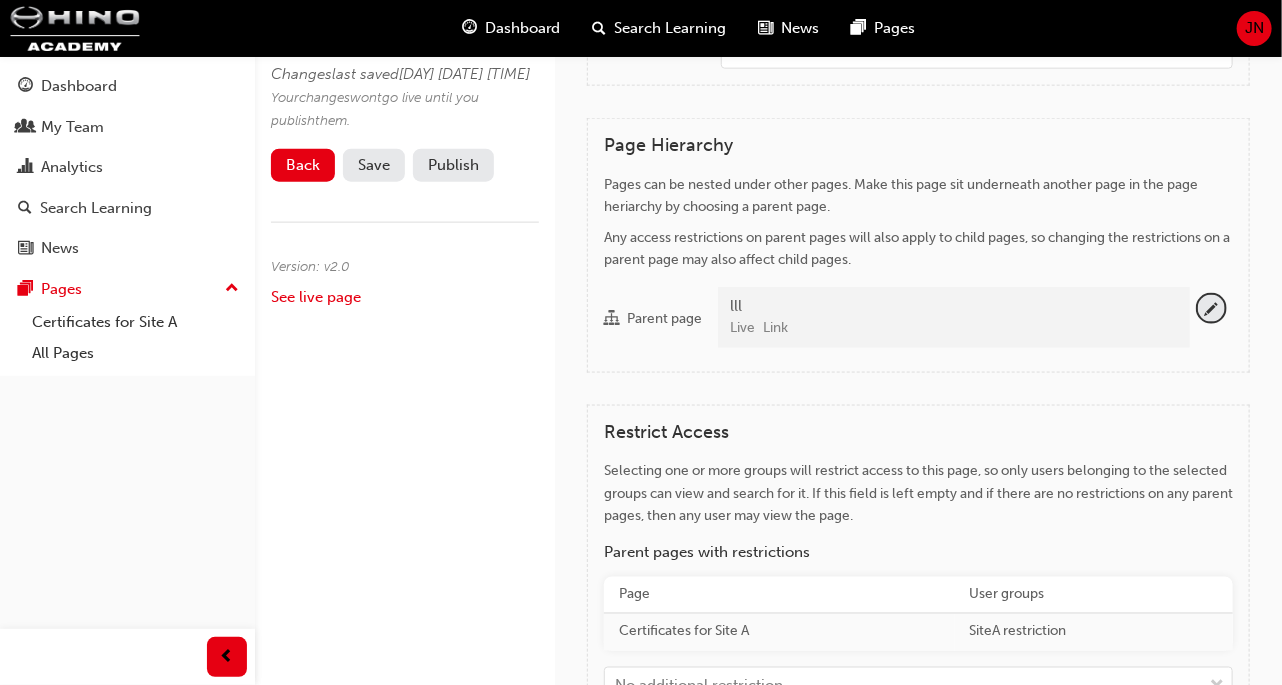 scroll, scrollTop: 1017, scrollLeft: 0, axis: vertical 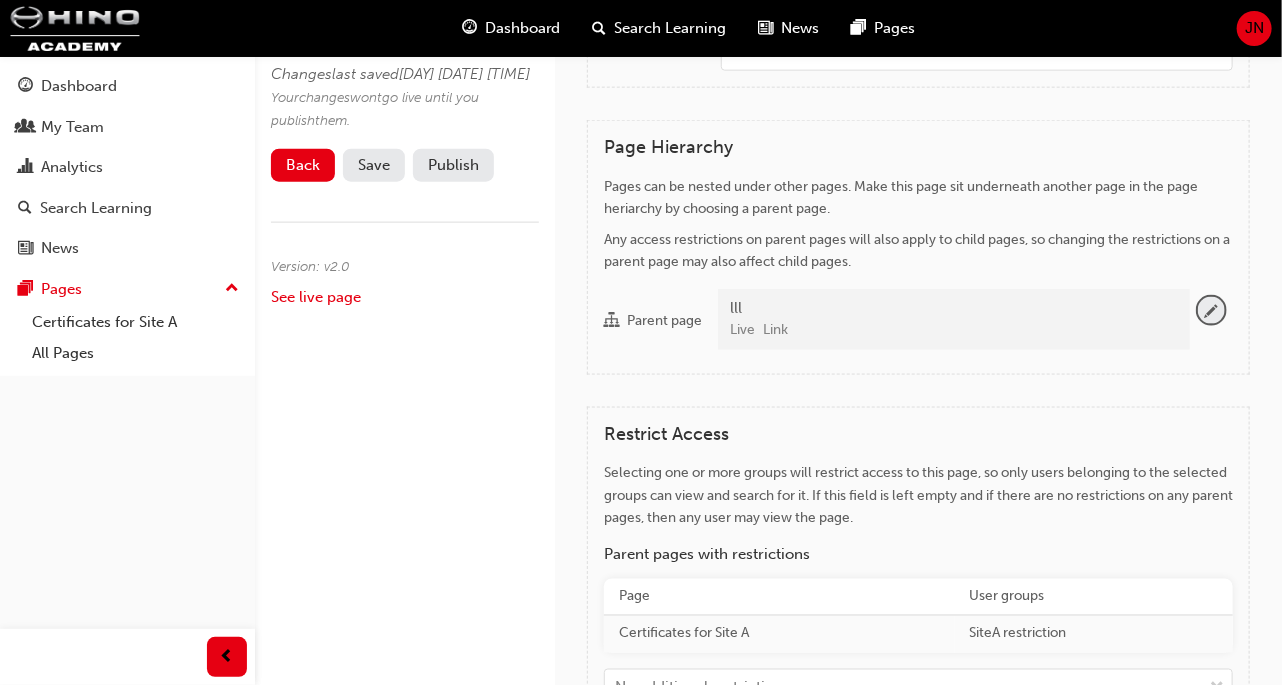 click at bounding box center [1211, 310] 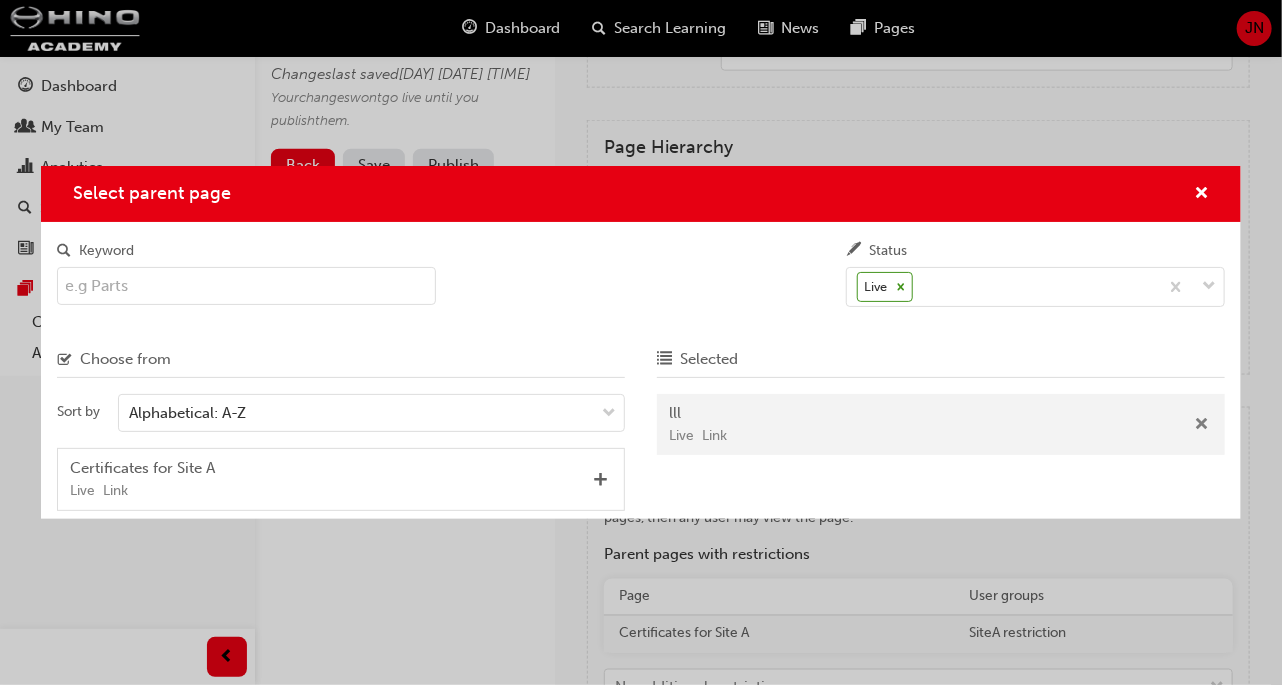click at bounding box center [1201, 426] 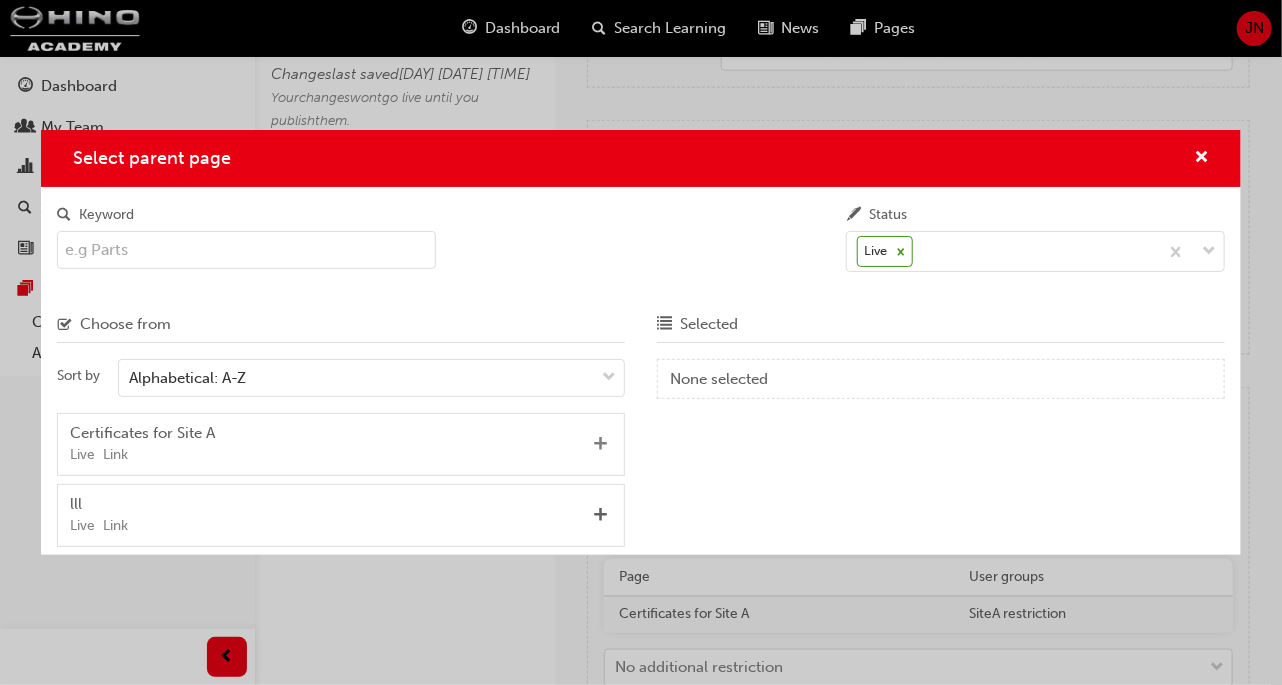 click at bounding box center [600, 445] 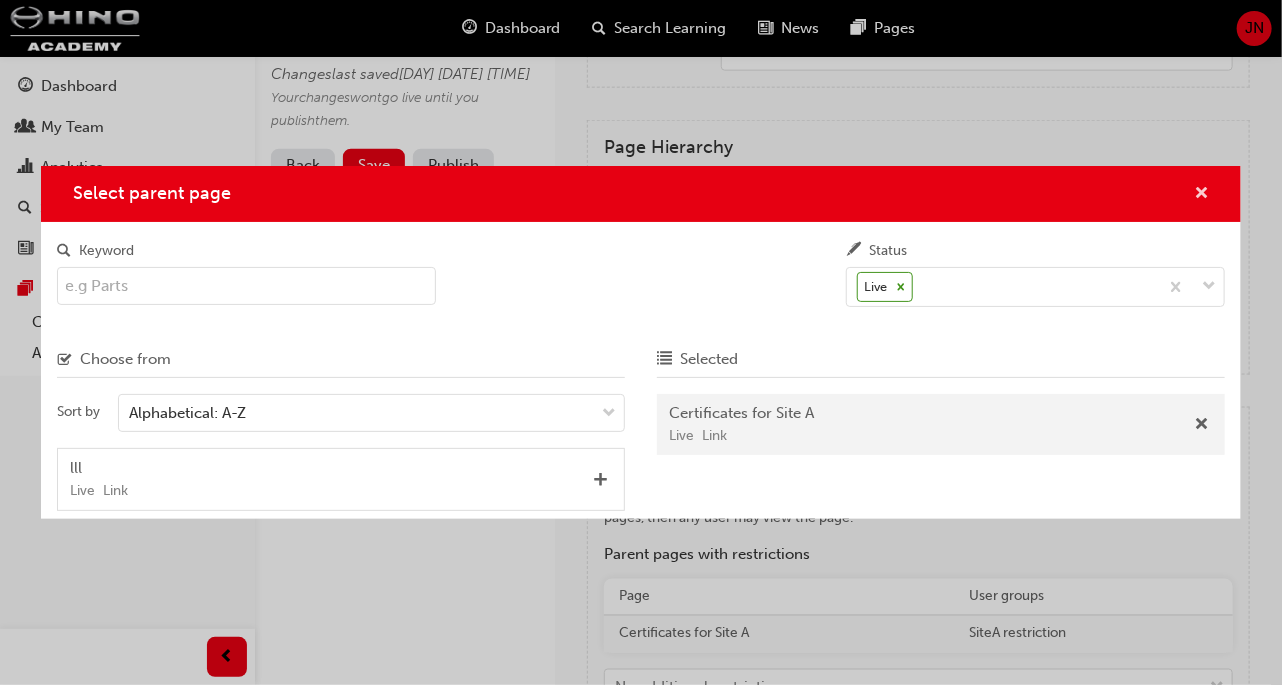 click at bounding box center [1201, 195] 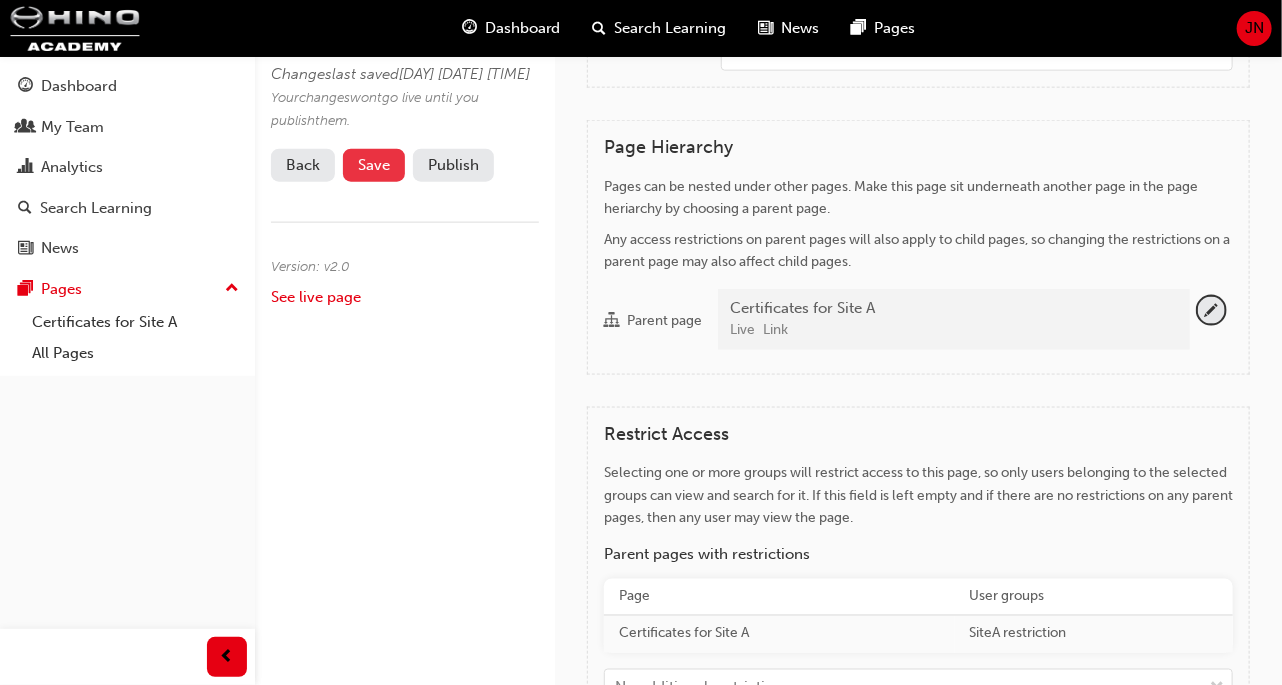 click on "Save" at bounding box center (374, 165) 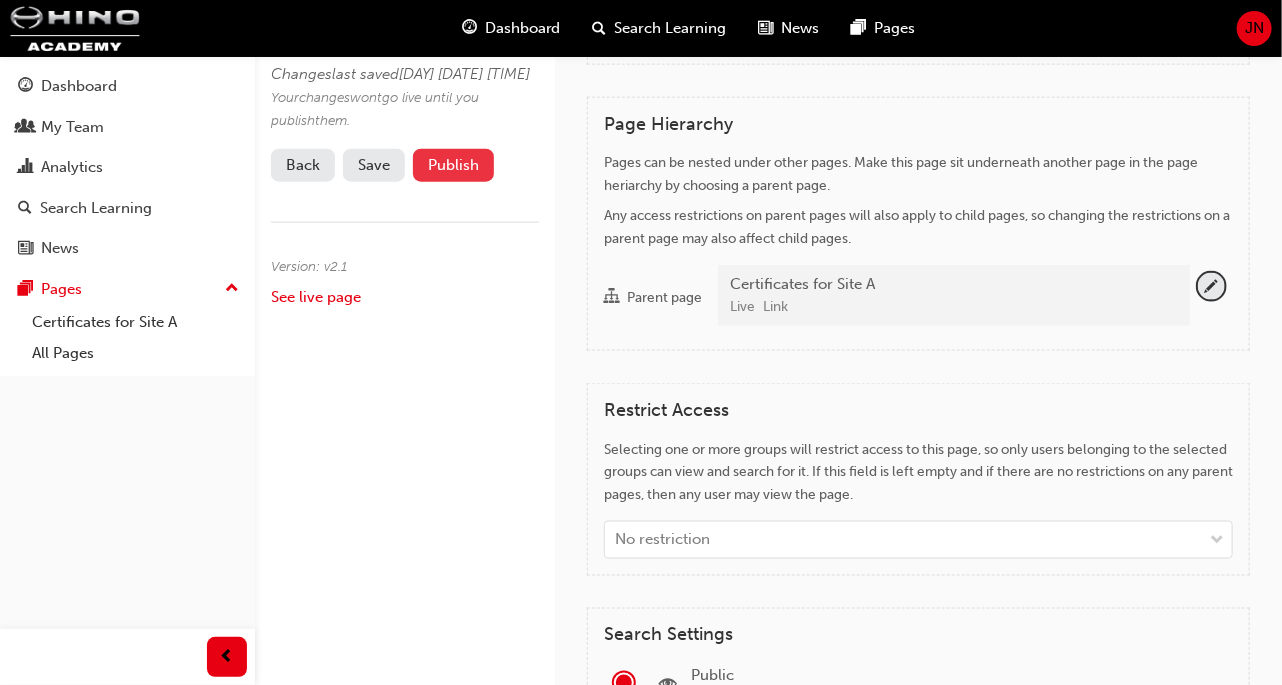 click on "Publish" at bounding box center [453, 165] 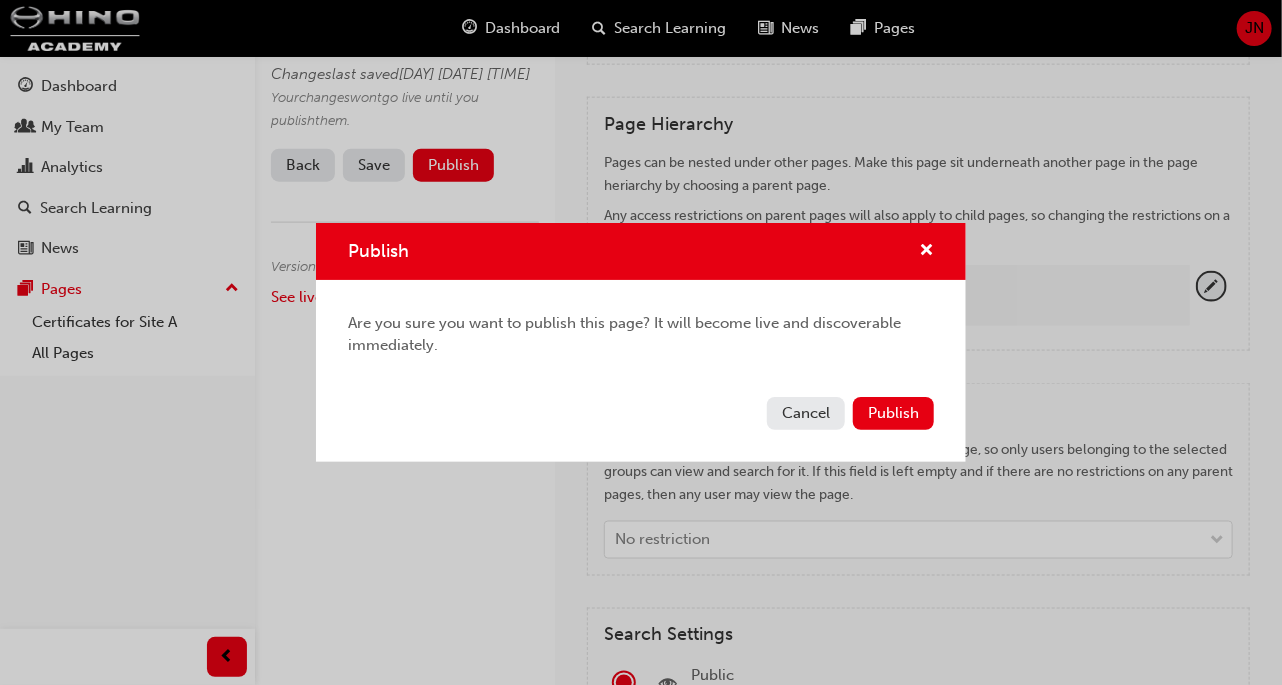 drag, startPoint x: 907, startPoint y: 418, endPoint x: 772, endPoint y: 419, distance: 135.00371 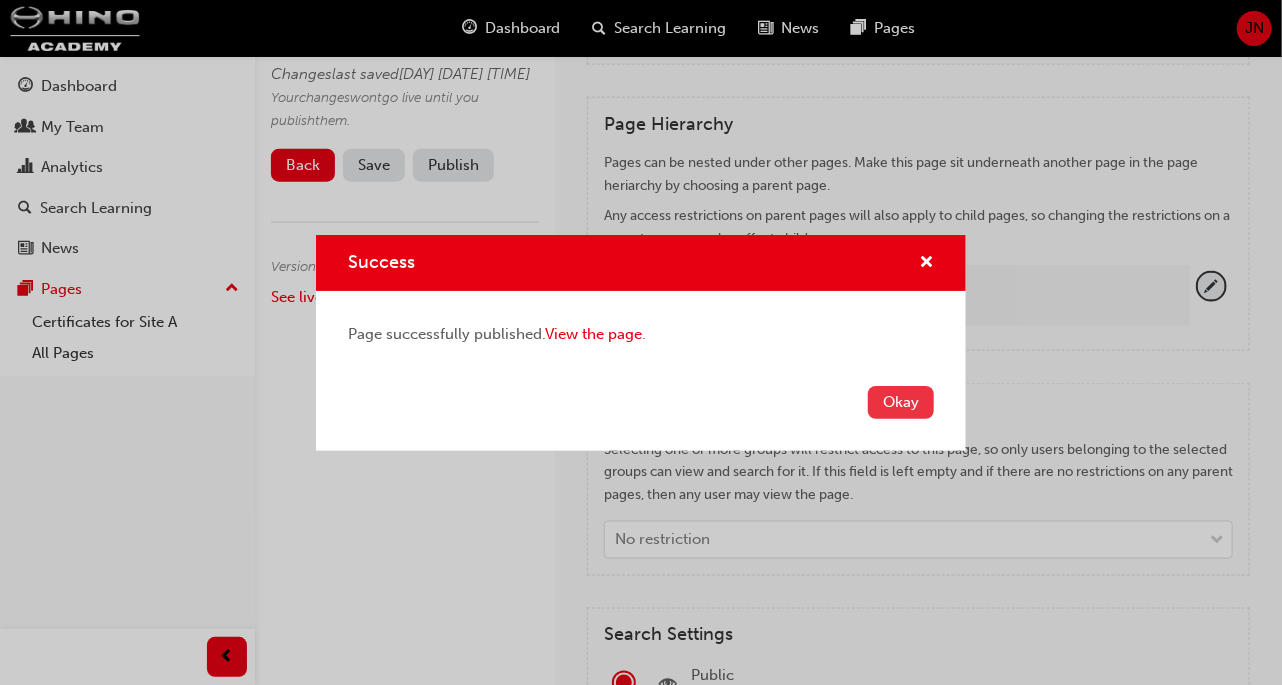 click on "Okay" at bounding box center [901, 402] 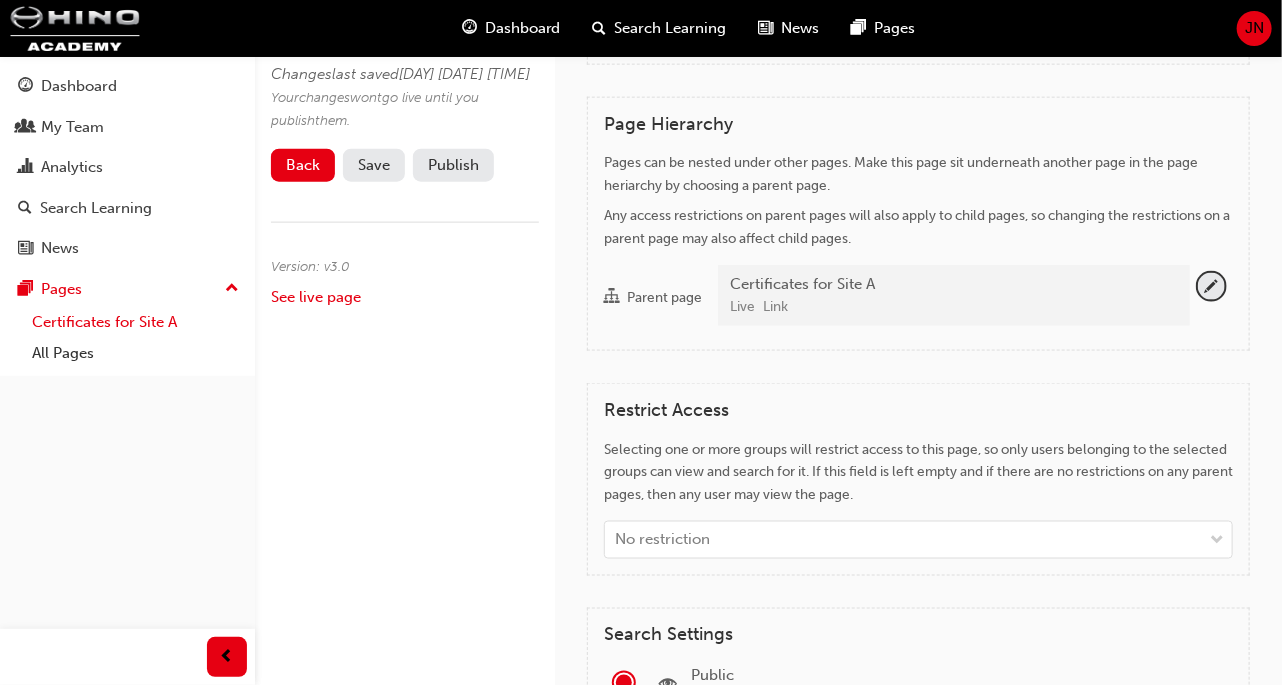 click on "Certificates for Site A" at bounding box center (135, 322) 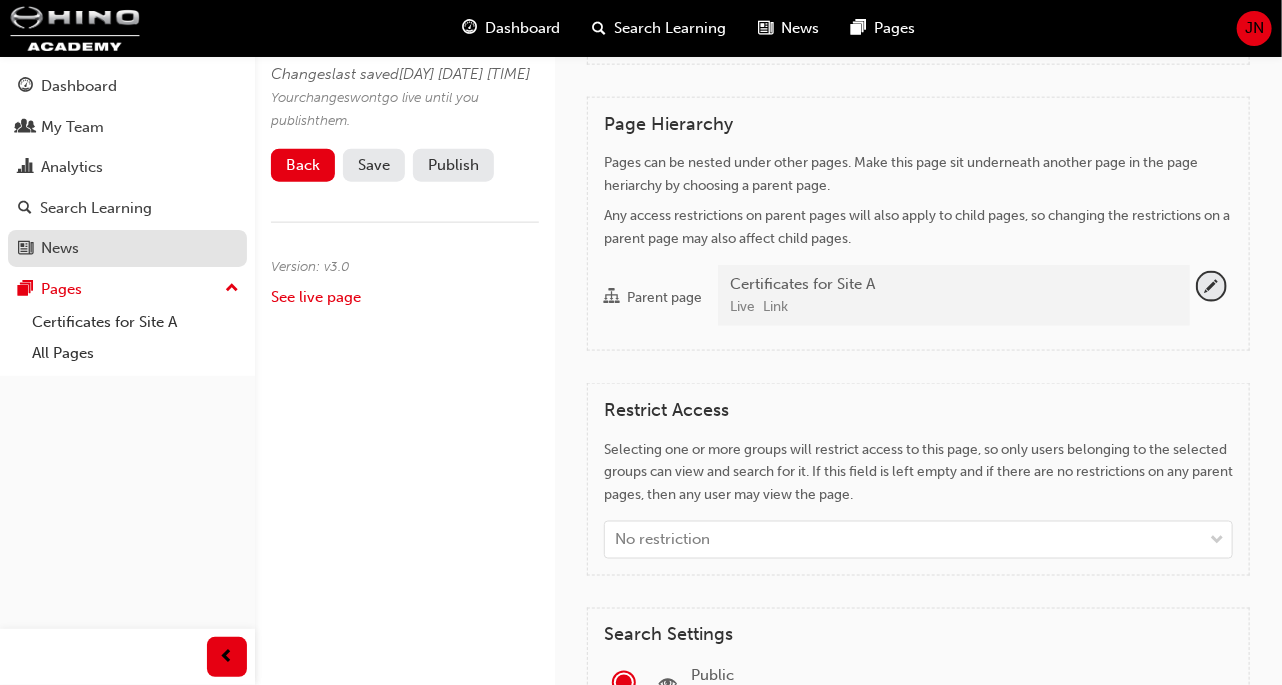 scroll, scrollTop: 0, scrollLeft: 0, axis: both 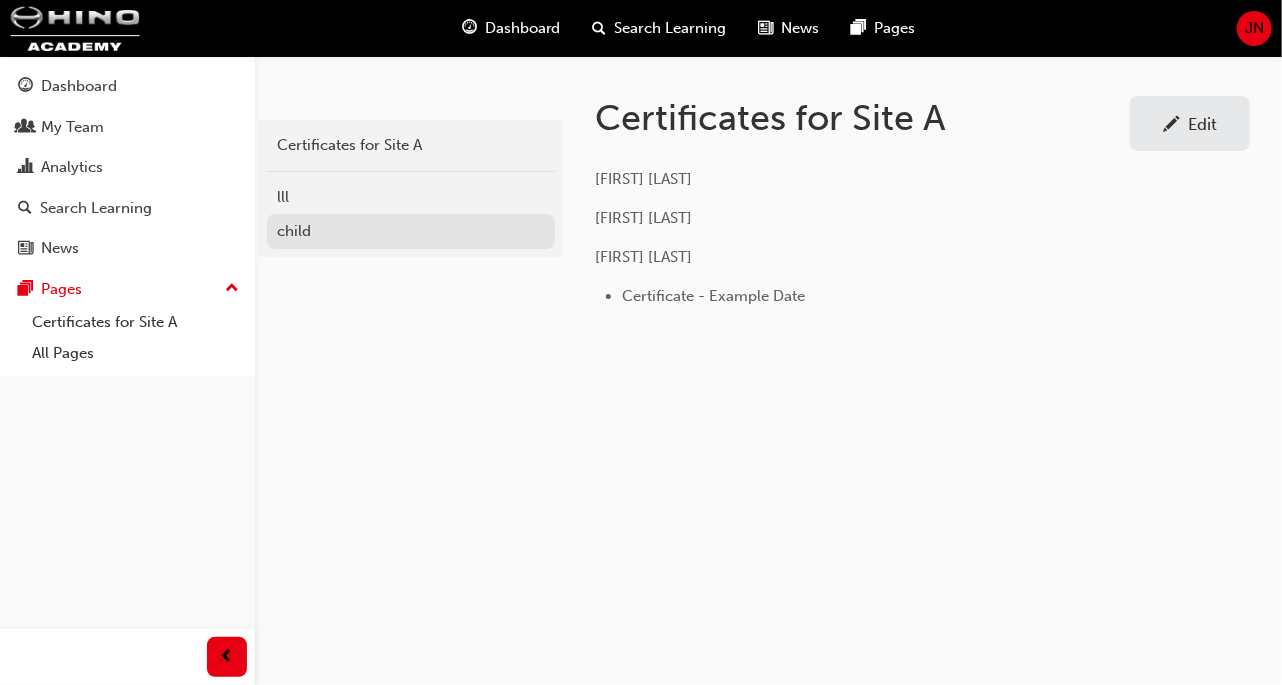 click on "child" at bounding box center [411, 231] 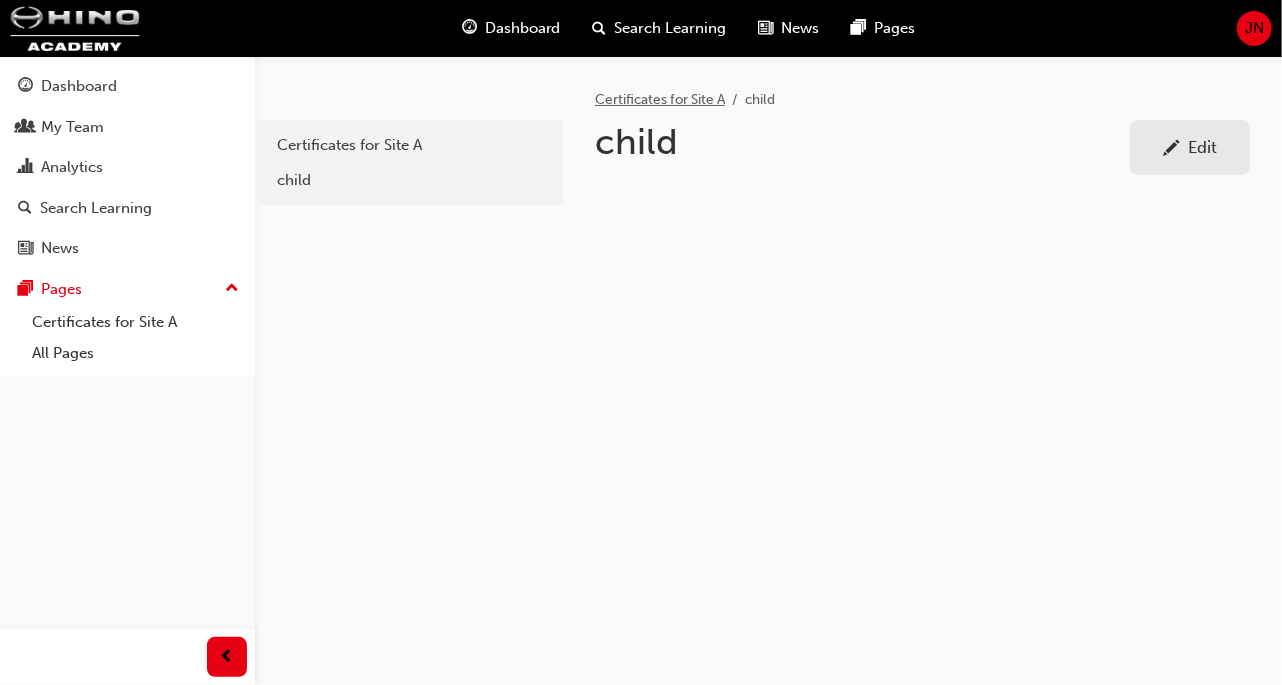 drag, startPoint x: 671, startPoint y: 99, endPoint x: 654, endPoint y: 163, distance: 66.21933 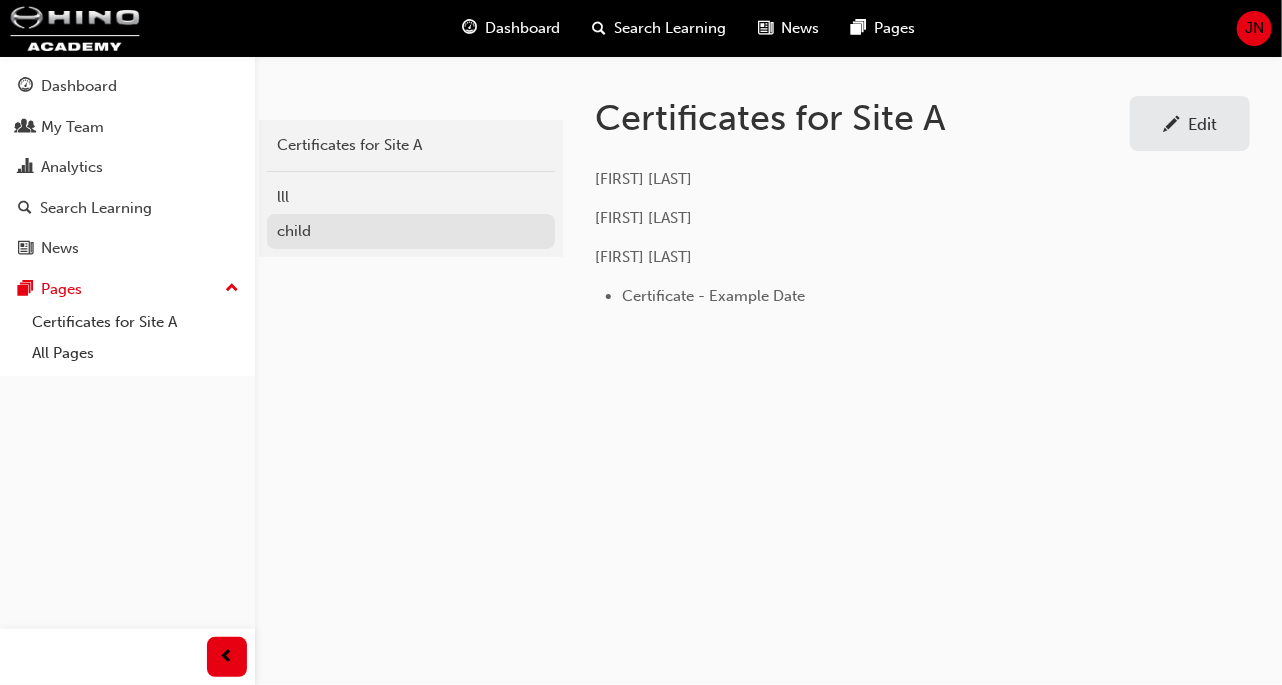click on "child" at bounding box center (411, 231) 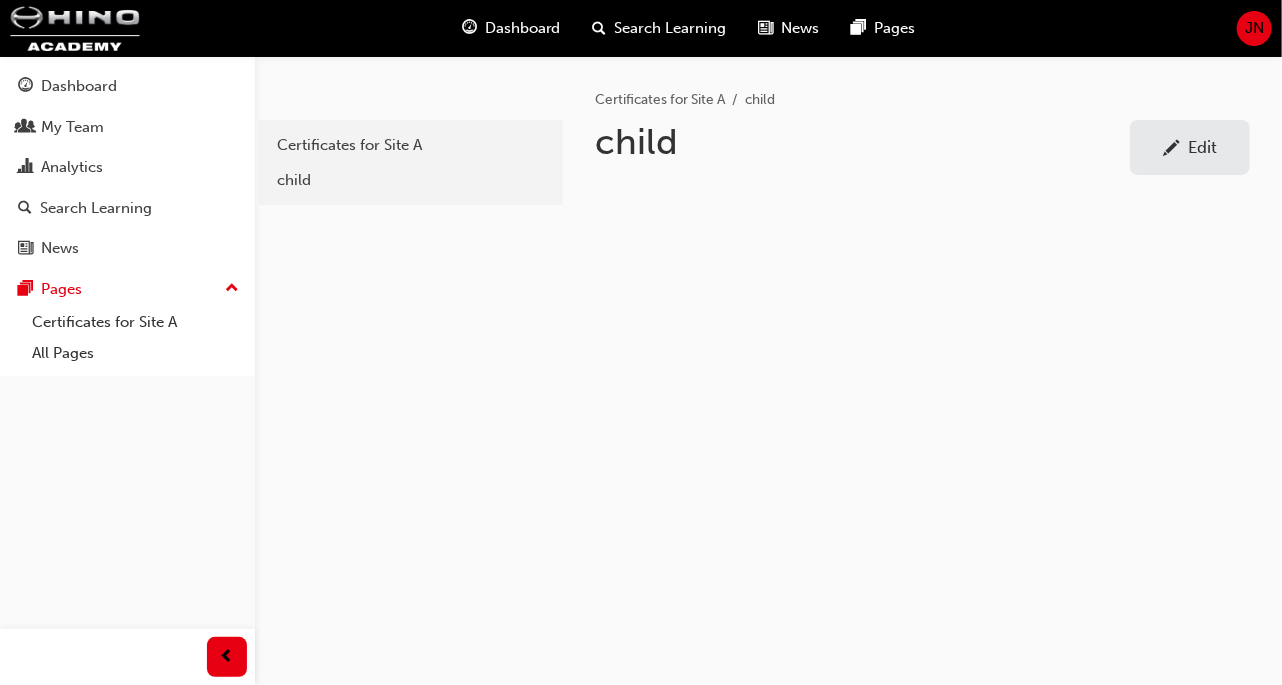 click on "Edit" at bounding box center (1202, 147) 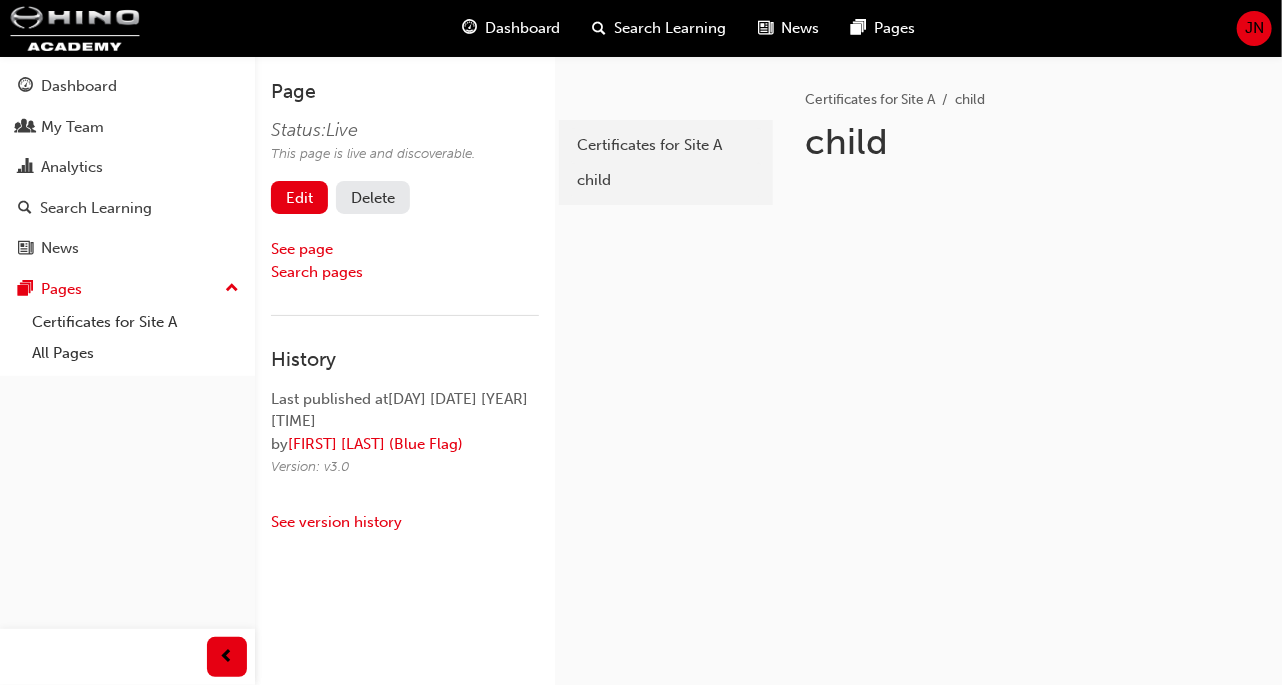 click on "Dashboard My Team Analytics Search Learning News Pages" at bounding box center (127, 167) 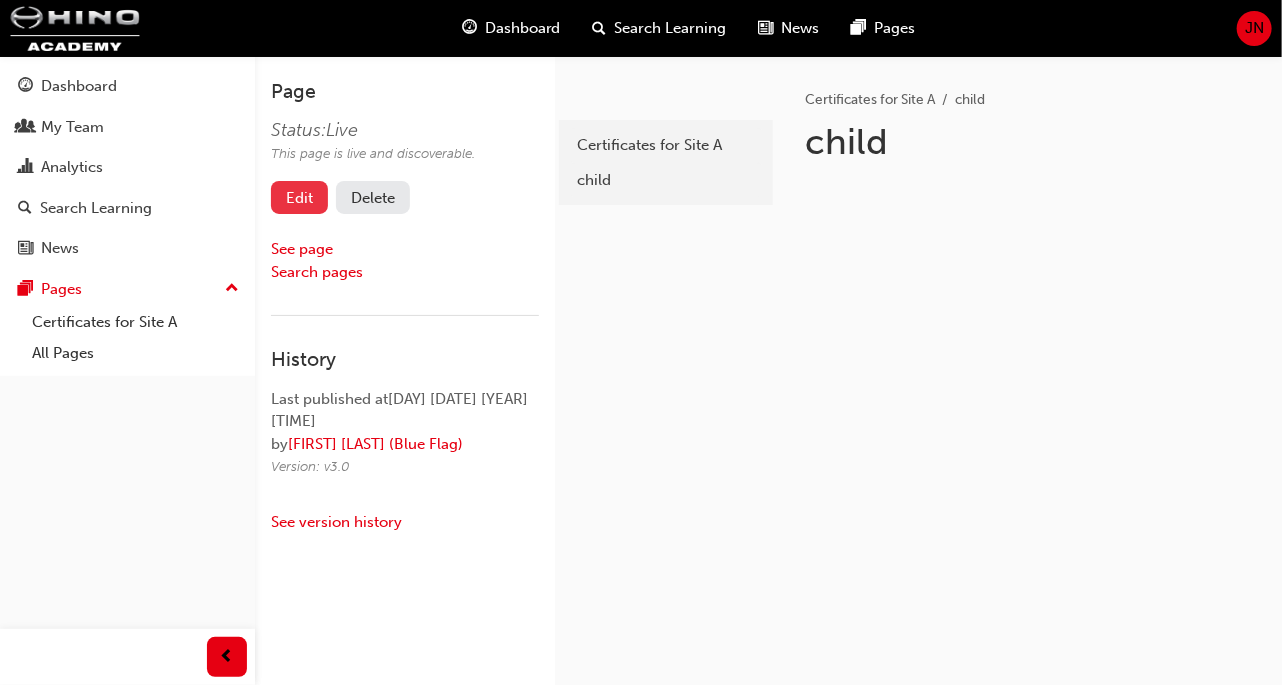 click on "Edit" at bounding box center [299, 197] 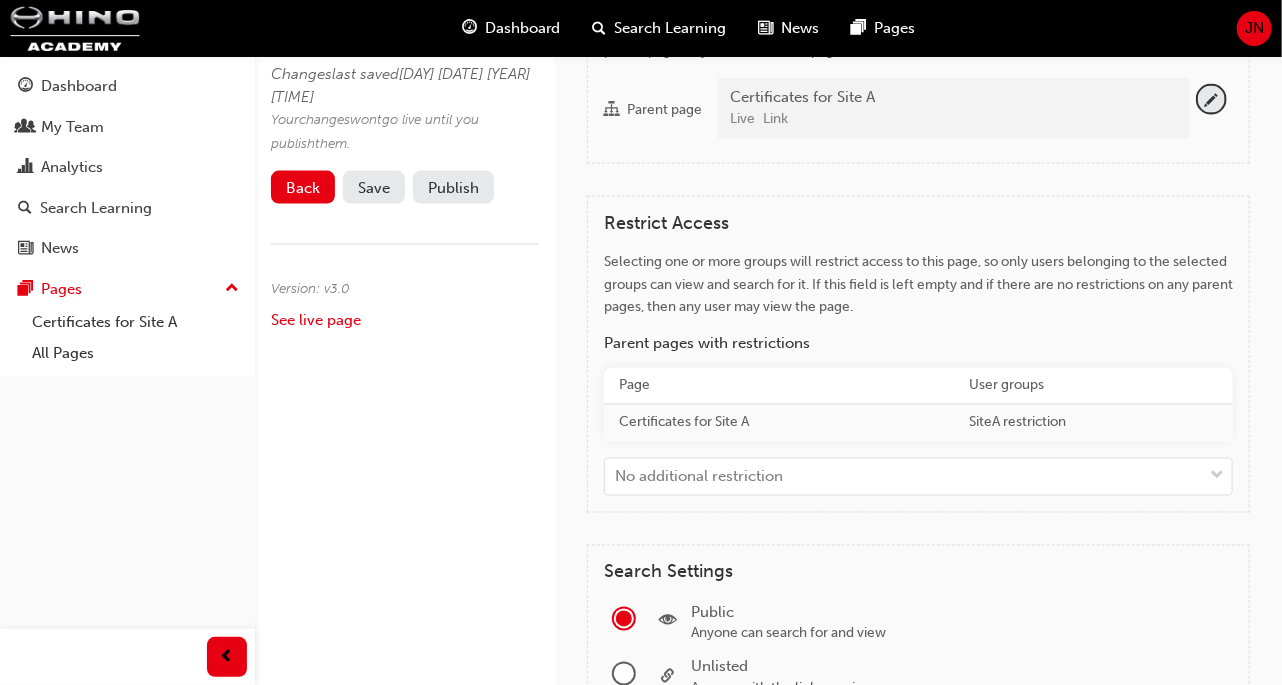 scroll, scrollTop: 1230, scrollLeft: 0, axis: vertical 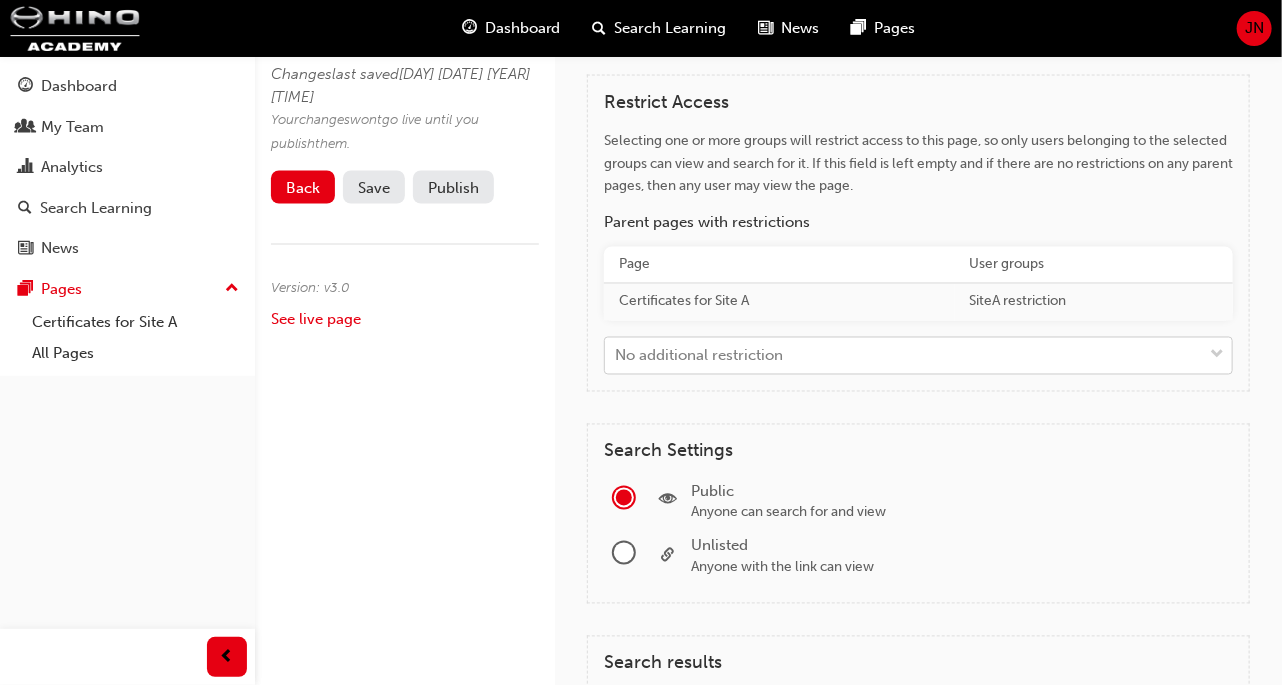 click on "Your version of Internet Explorer is outdated and not supported. Please upgrade to a  modern browser . Dashboard Search Learning News Pages JN Dashboard My Team Analytics Search Learning News Pages Pages Certificates for Site A All Pages Edit Page Changes  last saved  Fri 8 Aug 2025 11:01am Your  changes  won t  go live until you publish  them . Back Save Publish Version: v 3 . 0 See live page Add a banner image (~960 x ~360 pixels) Drag a file here or click to select a file Please upload file. Remove banner image latest Certificates for Site A child Certificates for Site A child child H1 H2 H3 H4 Add your page content ﻿ Learning Resources News Add learning resources Custom URL If a custom URL is used, it must only contain lowercase letter, numbers and / or hyphens. If you want to create a general  " about "  page for your app, set the custom URL to  about . It will be accesssible via a separate  " Help  &  About "  button in the navigation sidebar. Custom URL Page Hierarchy Parent page Live Link Page child" at bounding box center (641, -1007) 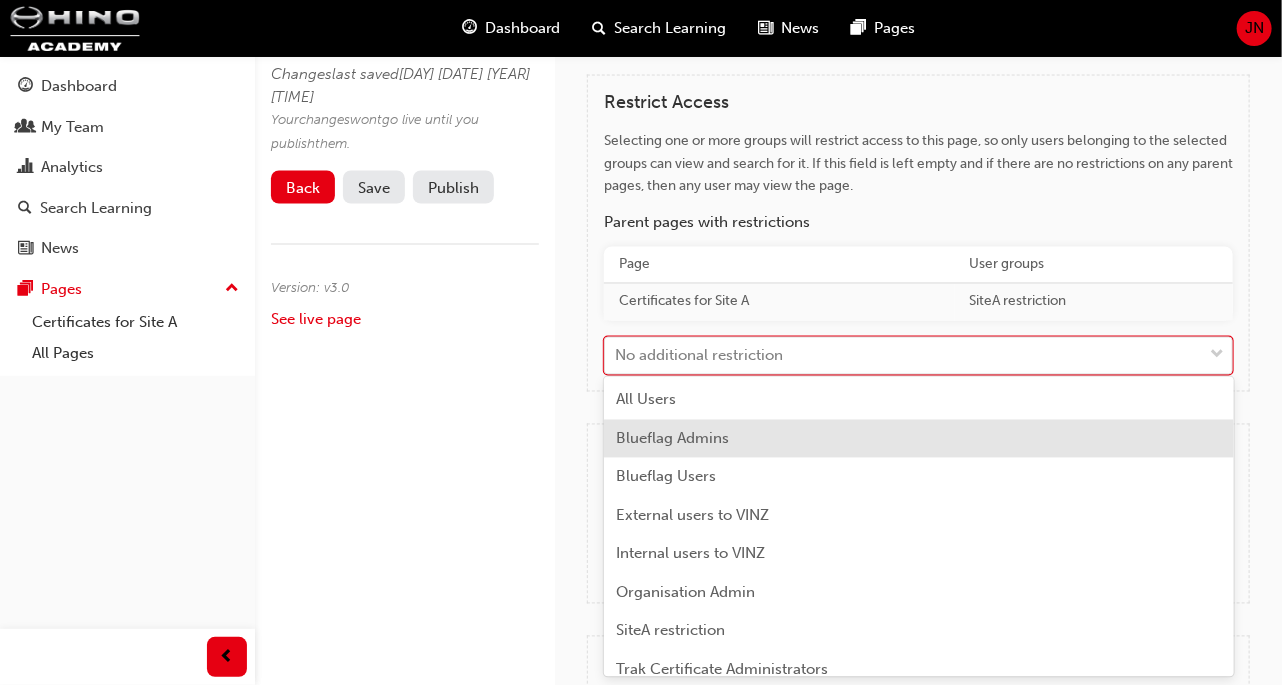 click on "Selecting one or more groups will restrict access to this page, so only users belonging to the selected groups can view and search for it. If this field is left empty and if there are no restrictions on any parent pages, then any user may view the page." at bounding box center [918, 163] 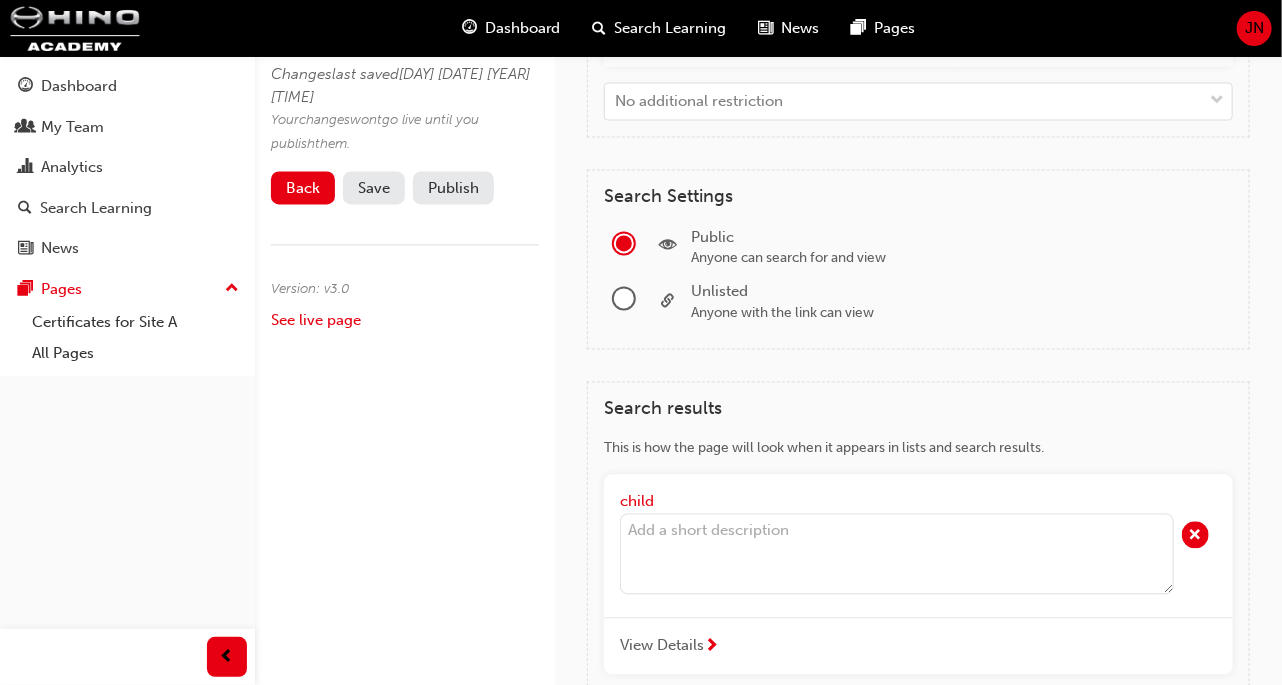 scroll, scrollTop: 1622, scrollLeft: 0, axis: vertical 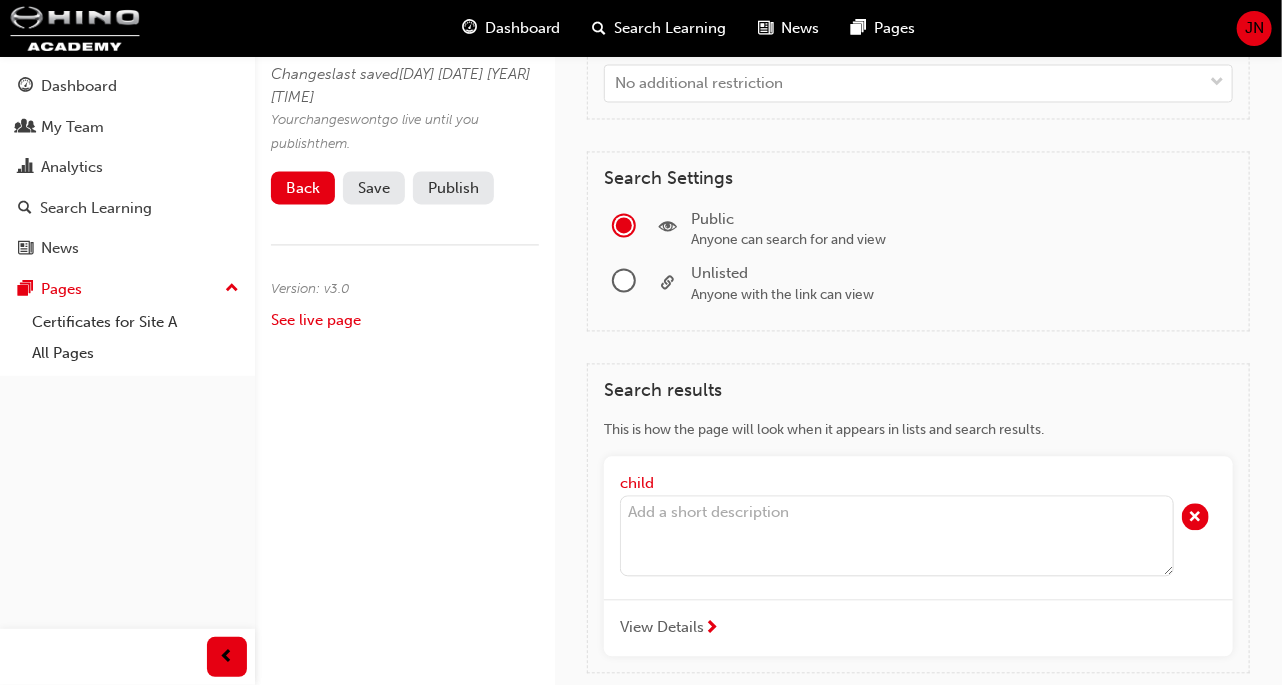 click at bounding box center (897, 536) 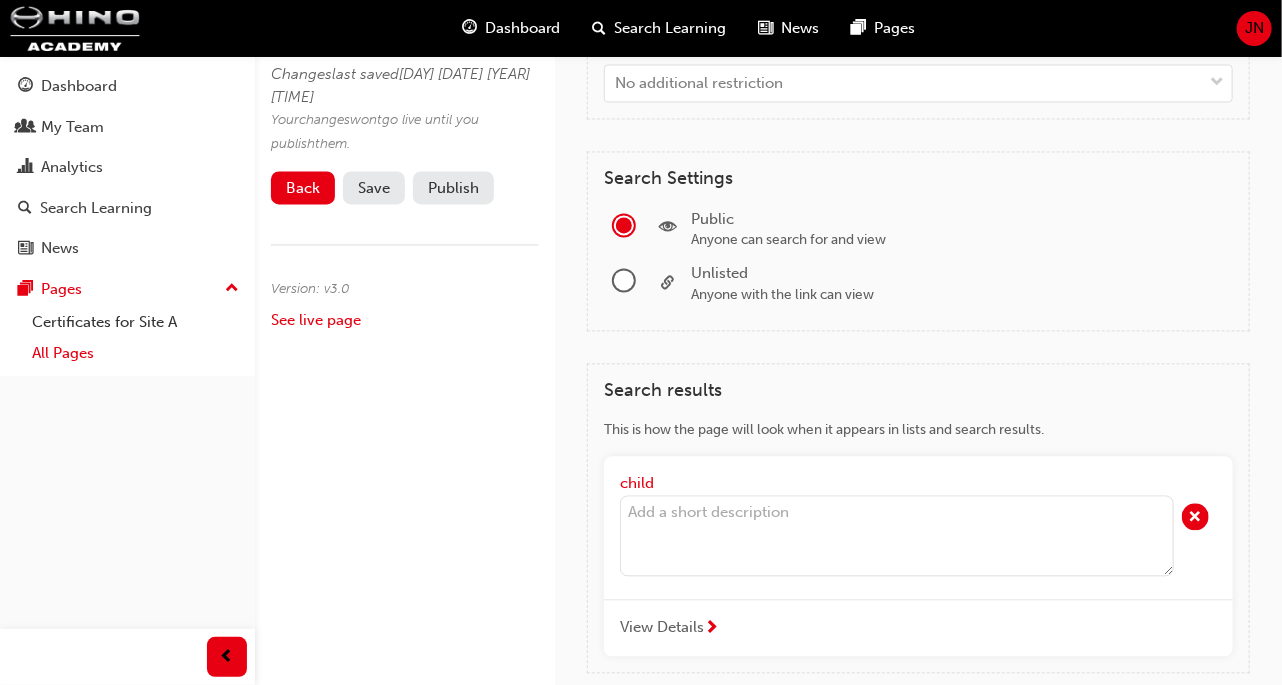 click on "All Pages" at bounding box center (135, 353) 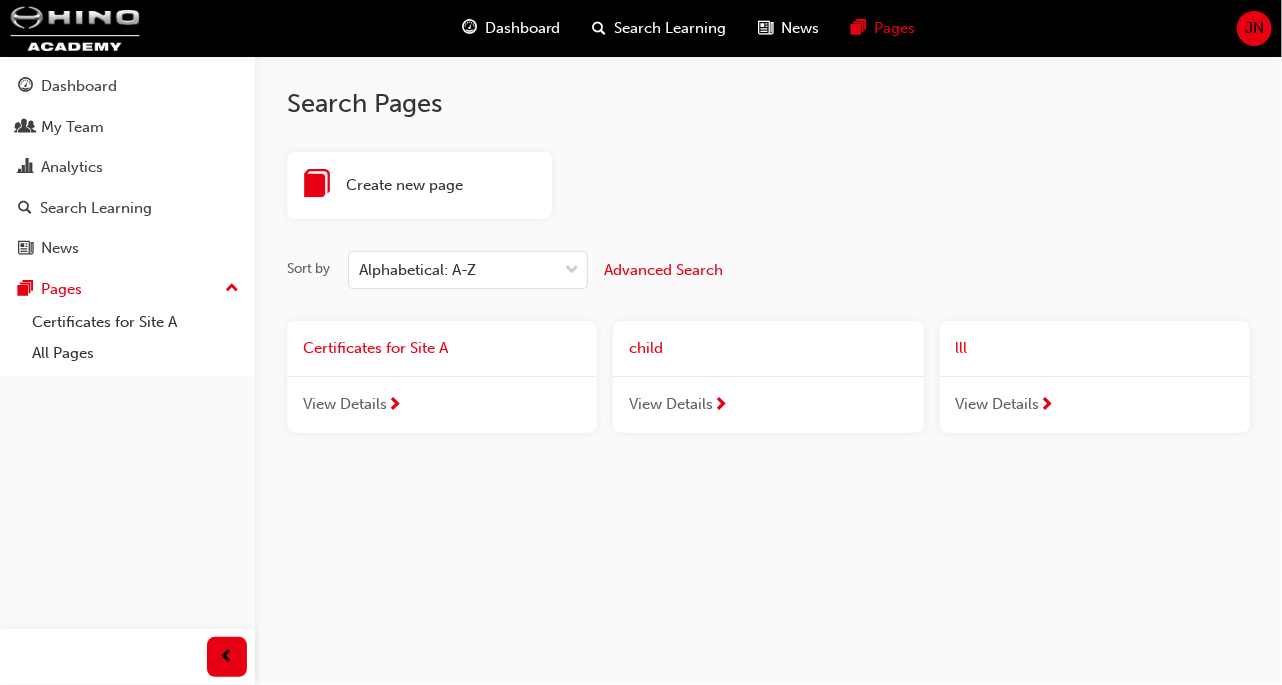 scroll, scrollTop: 1622, scrollLeft: 0, axis: vertical 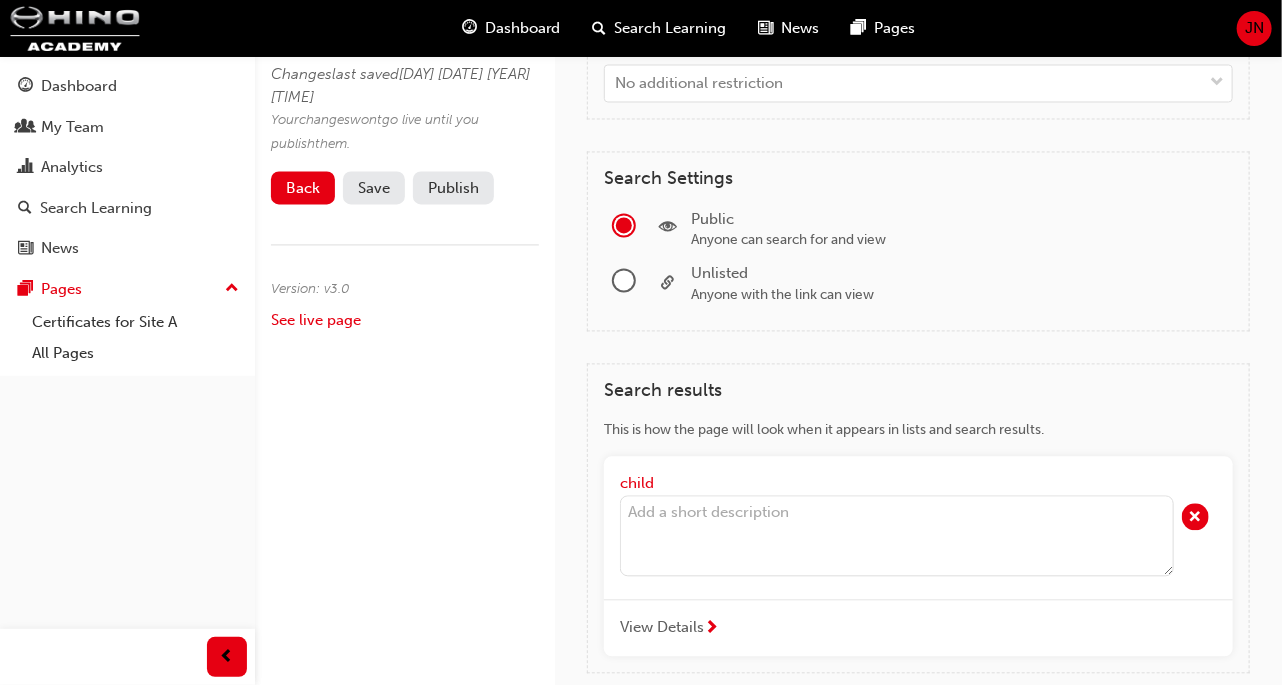 click at bounding box center (624, 280) 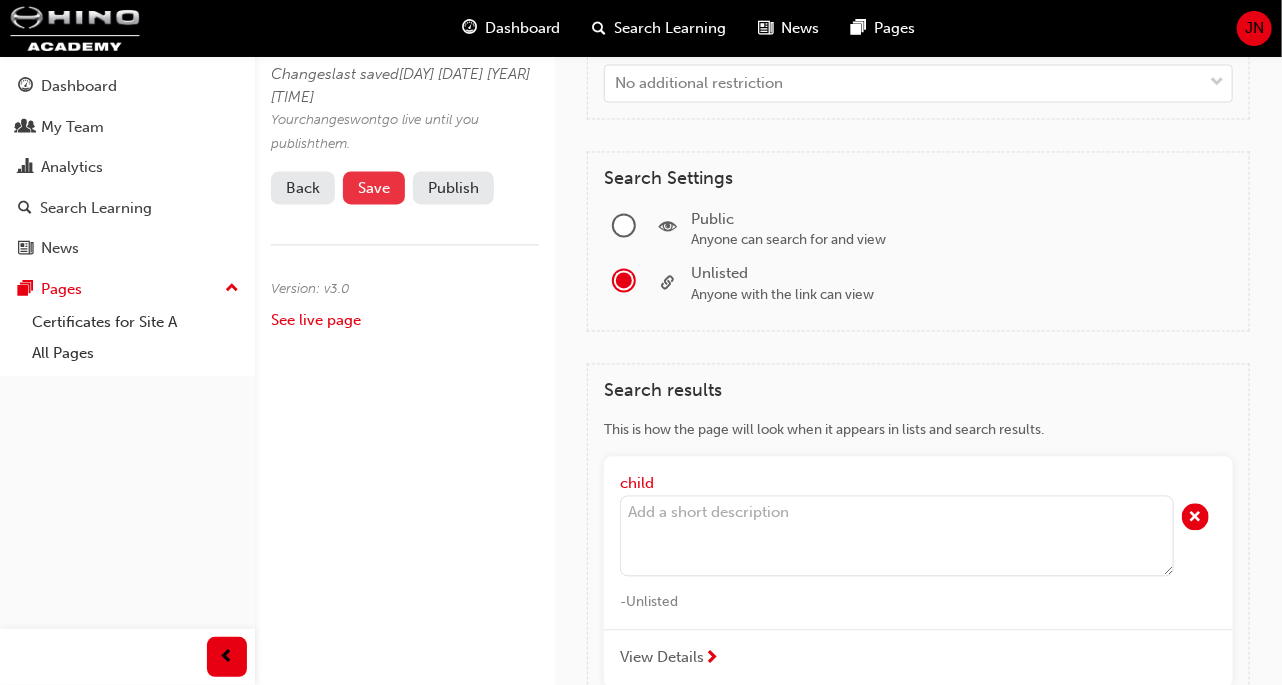click on "Save" at bounding box center [374, 188] 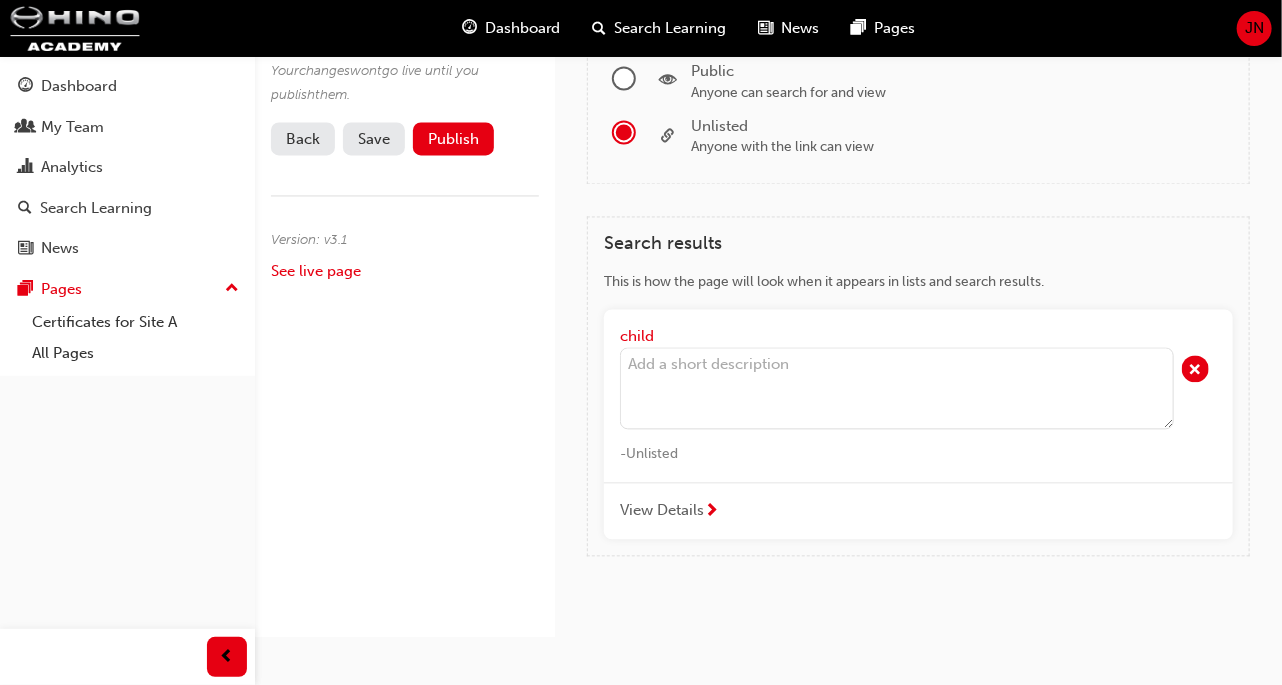scroll, scrollTop: 1617, scrollLeft: 0, axis: vertical 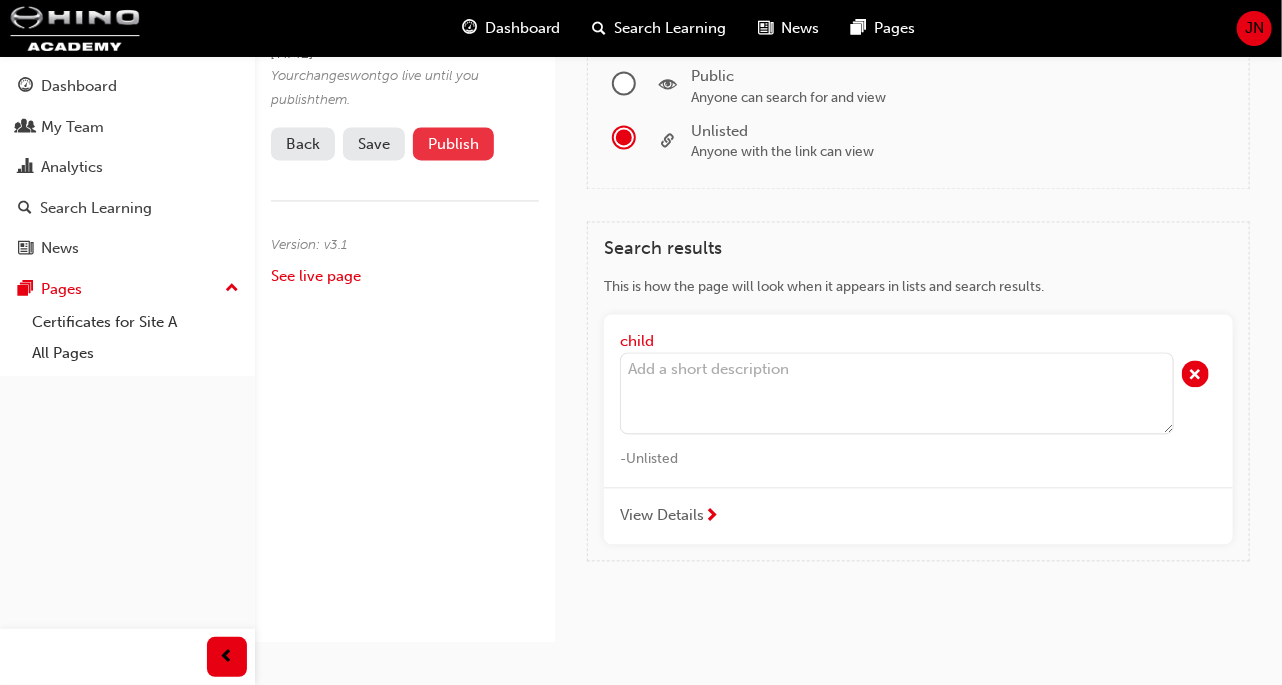 click on "Publish" at bounding box center [453, 144] 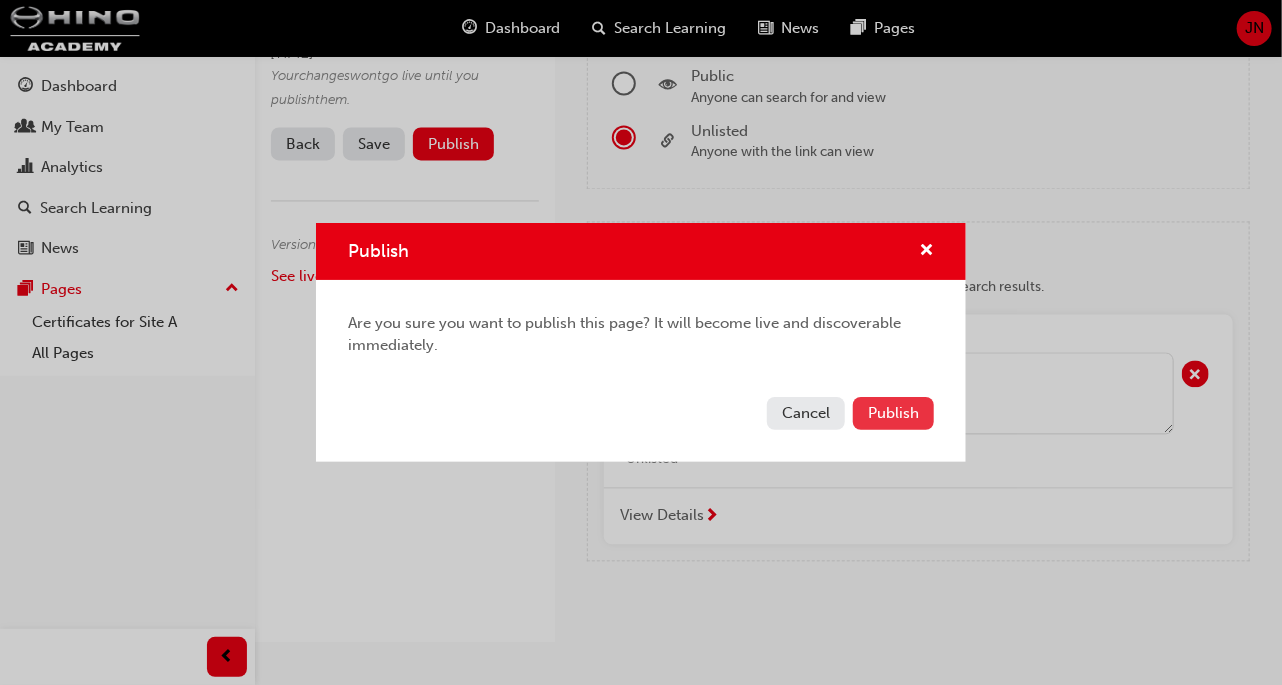 click on "Publish" at bounding box center (893, 413) 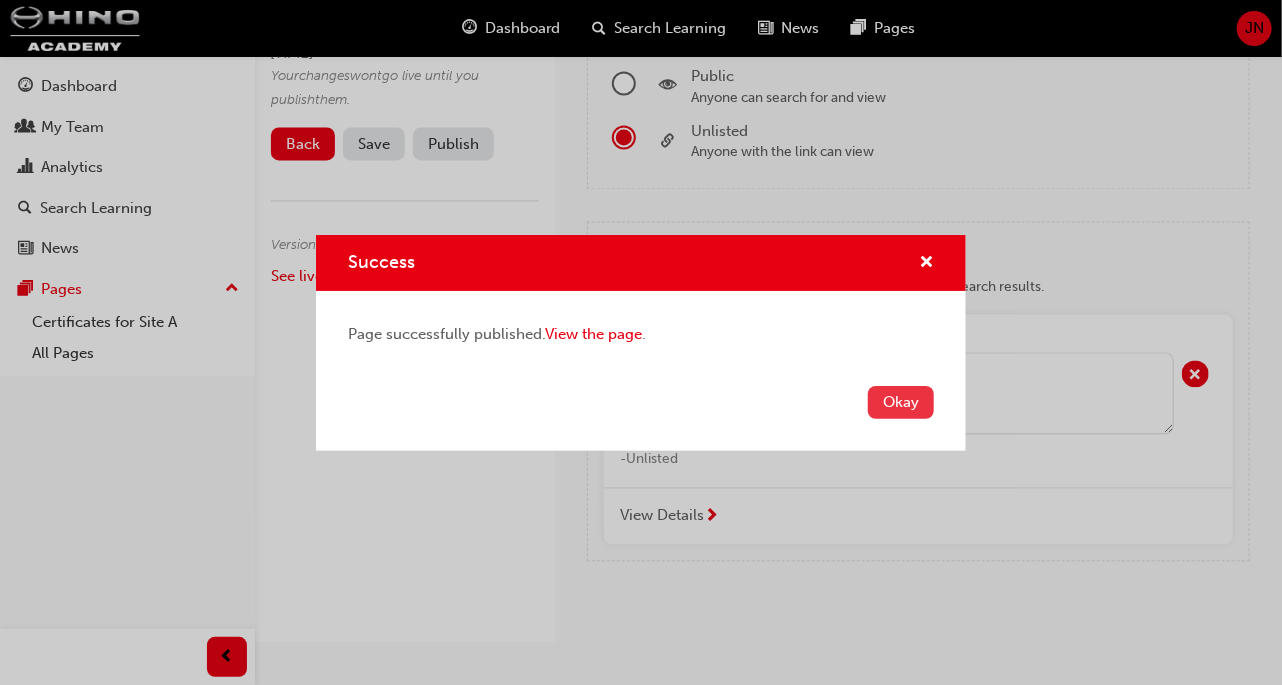 click on "Okay" at bounding box center (901, 402) 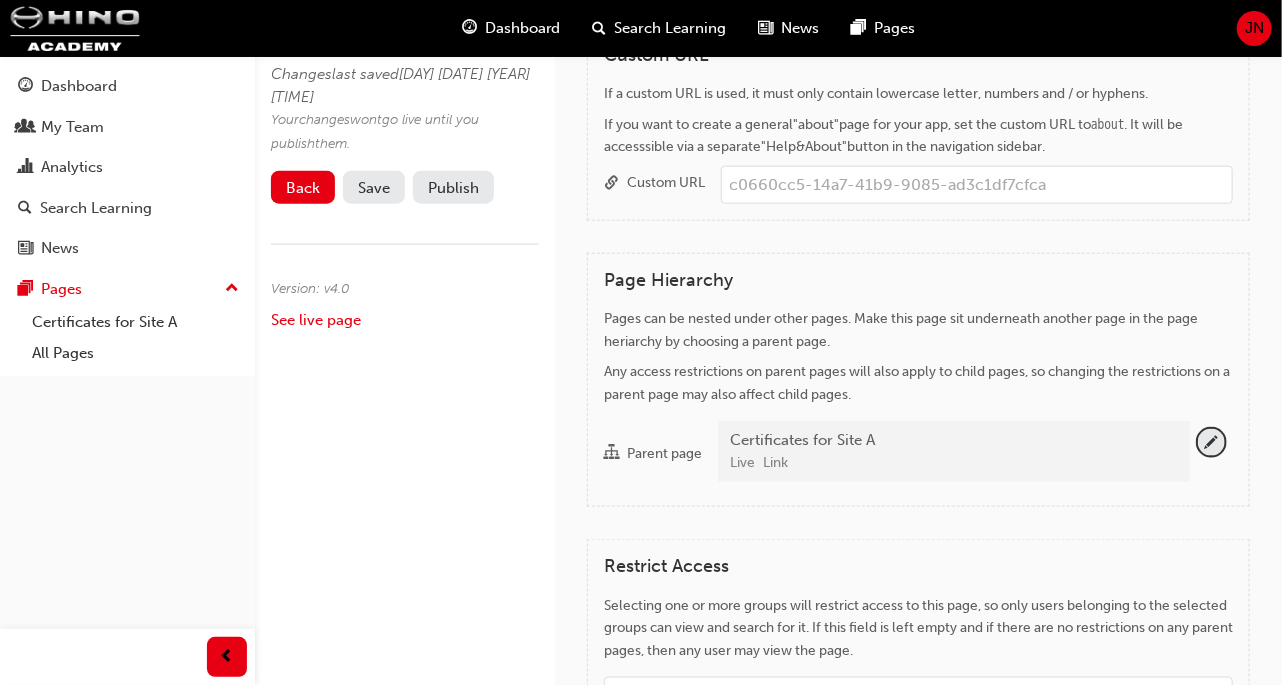 scroll, scrollTop: 0, scrollLeft: 0, axis: both 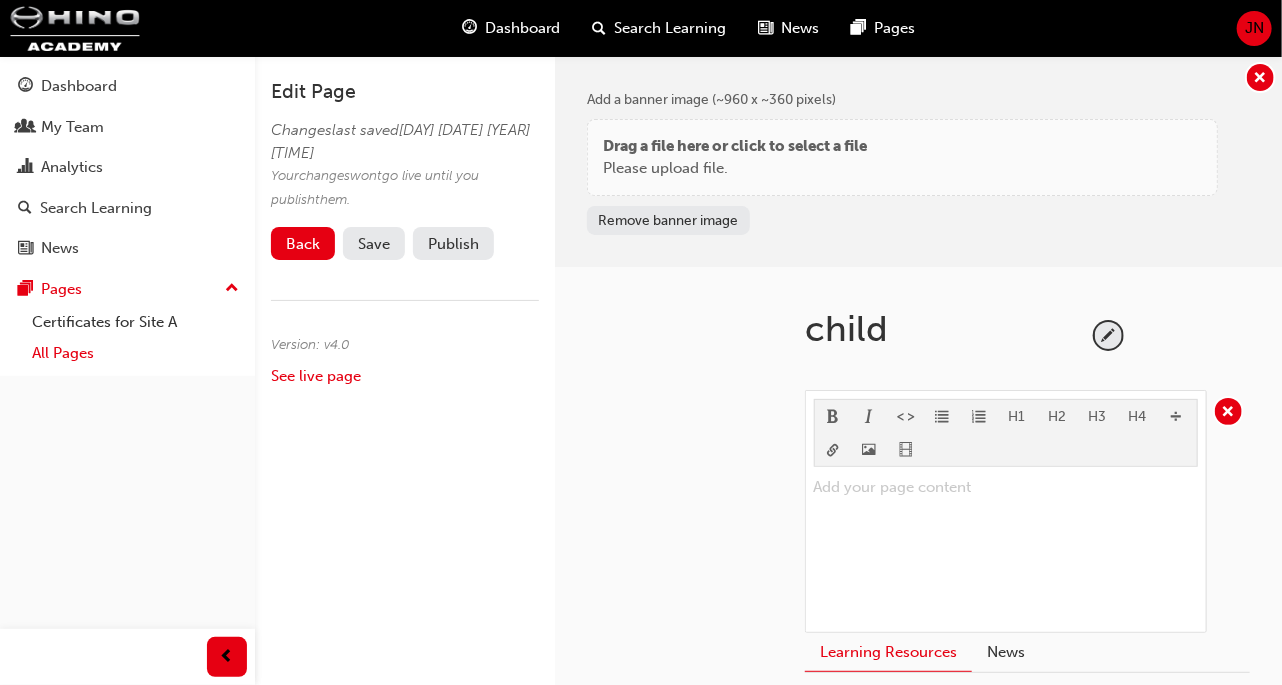 click on "All Pages" at bounding box center [135, 353] 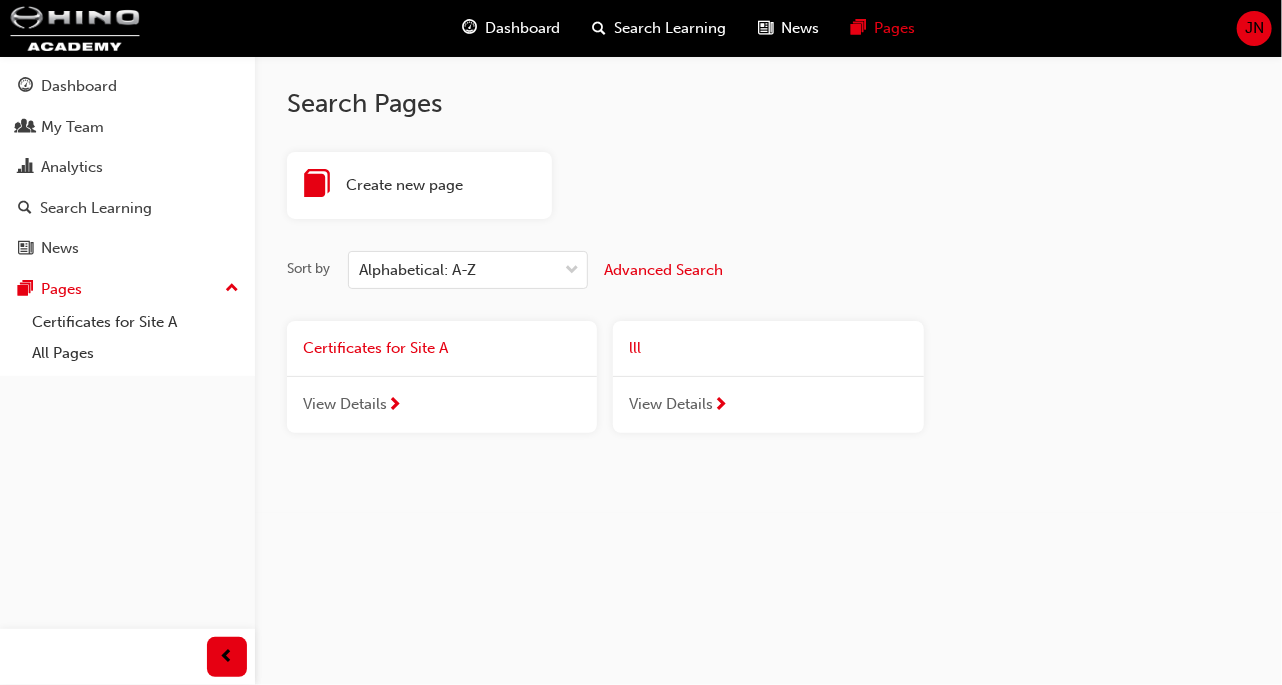 click on "Advanced Search" at bounding box center (663, 270) 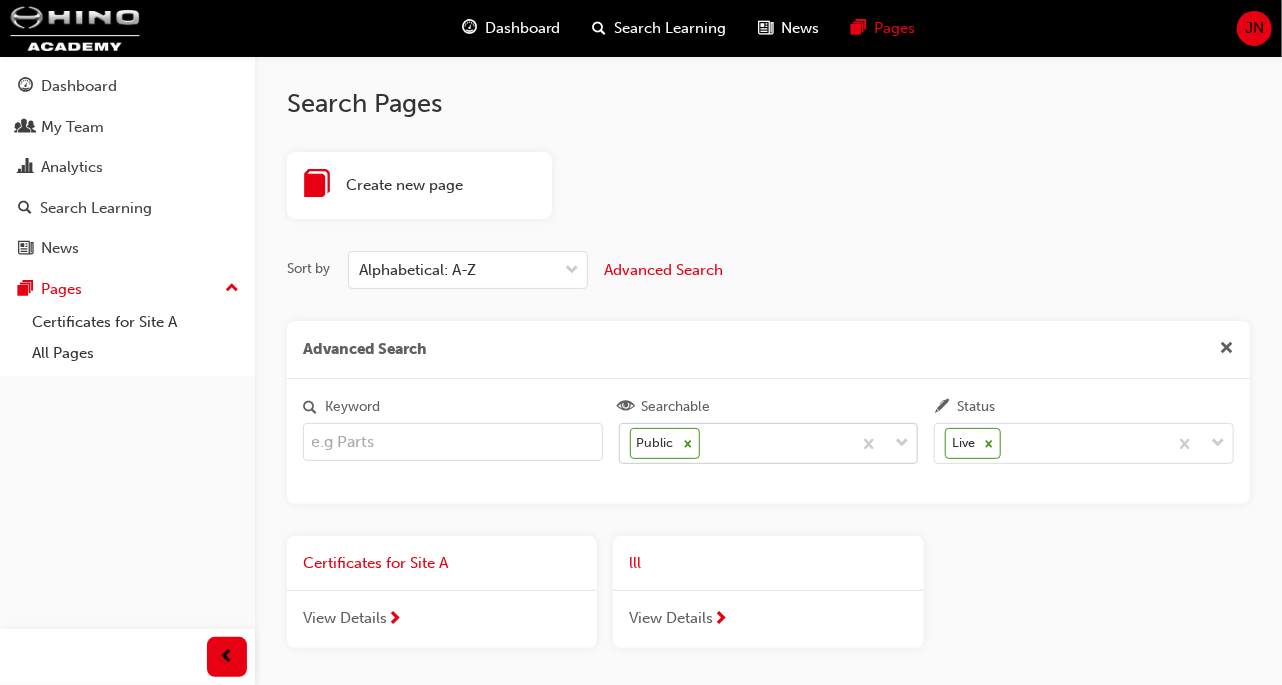 click 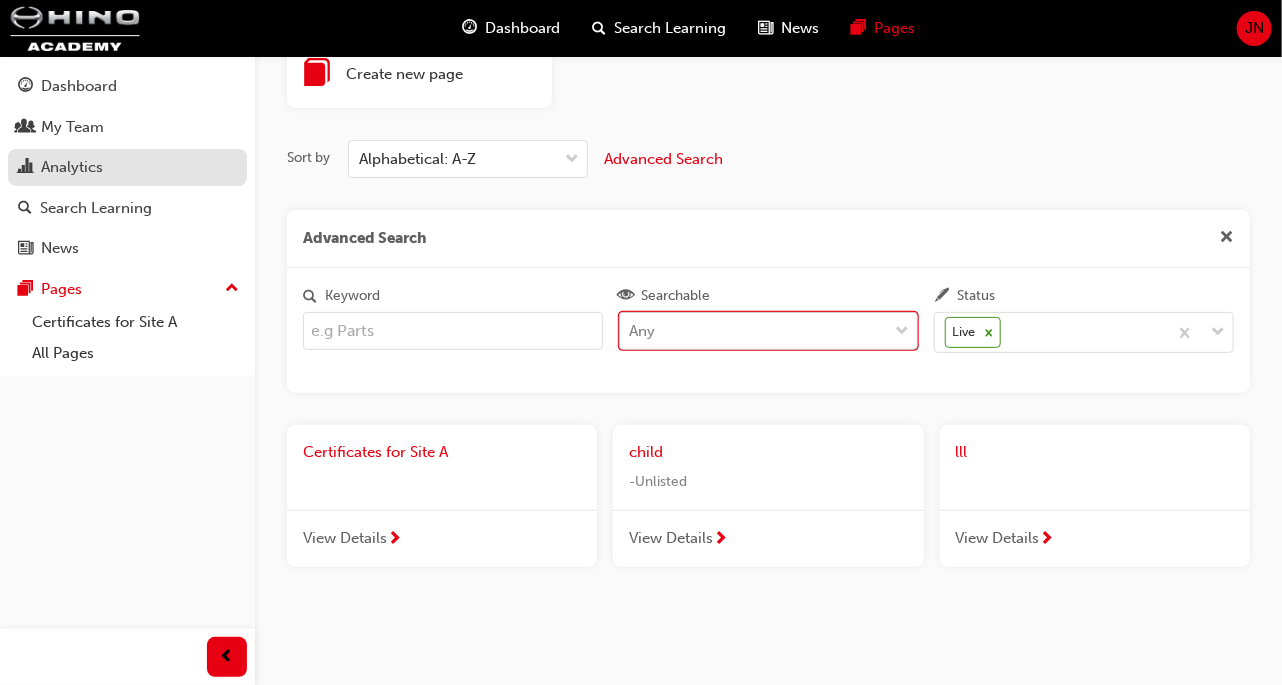 scroll, scrollTop: 108, scrollLeft: 0, axis: vertical 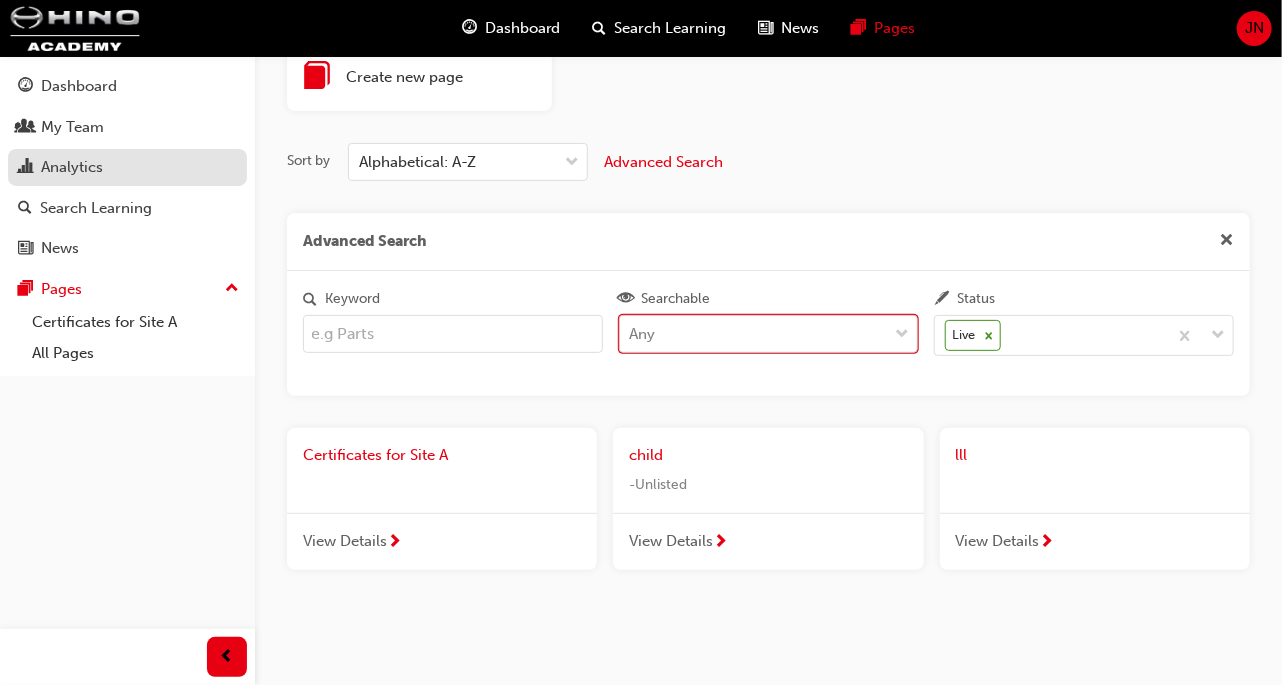 click on "Analytics" at bounding box center (127, 167) 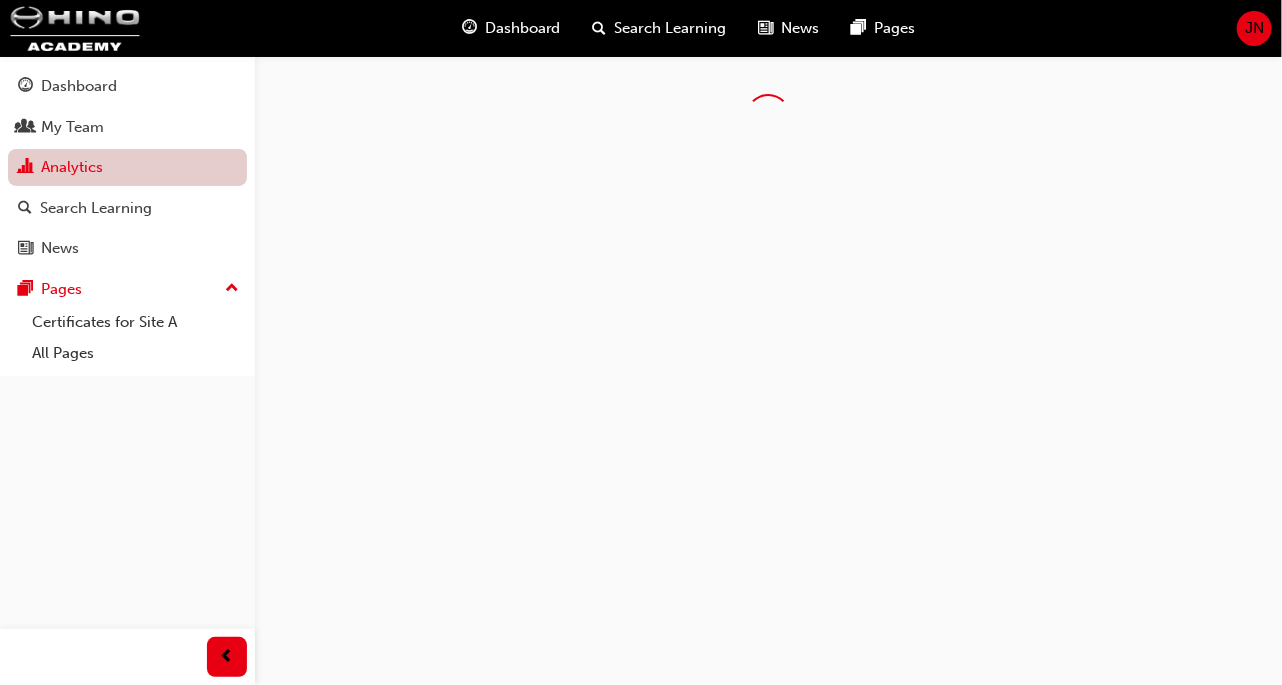 scroll, scrollTop: 0, scrollLeft: 0, axis: both 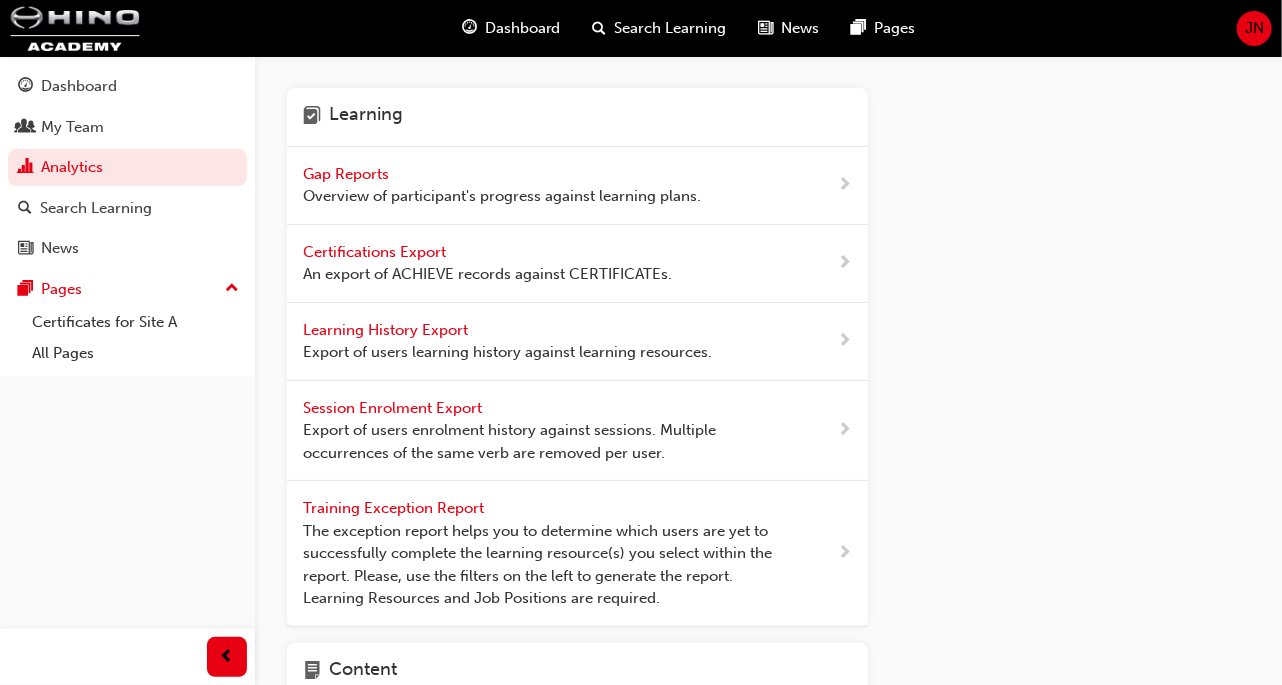 click on "Gap Reports" at bounding box center [348, 174] 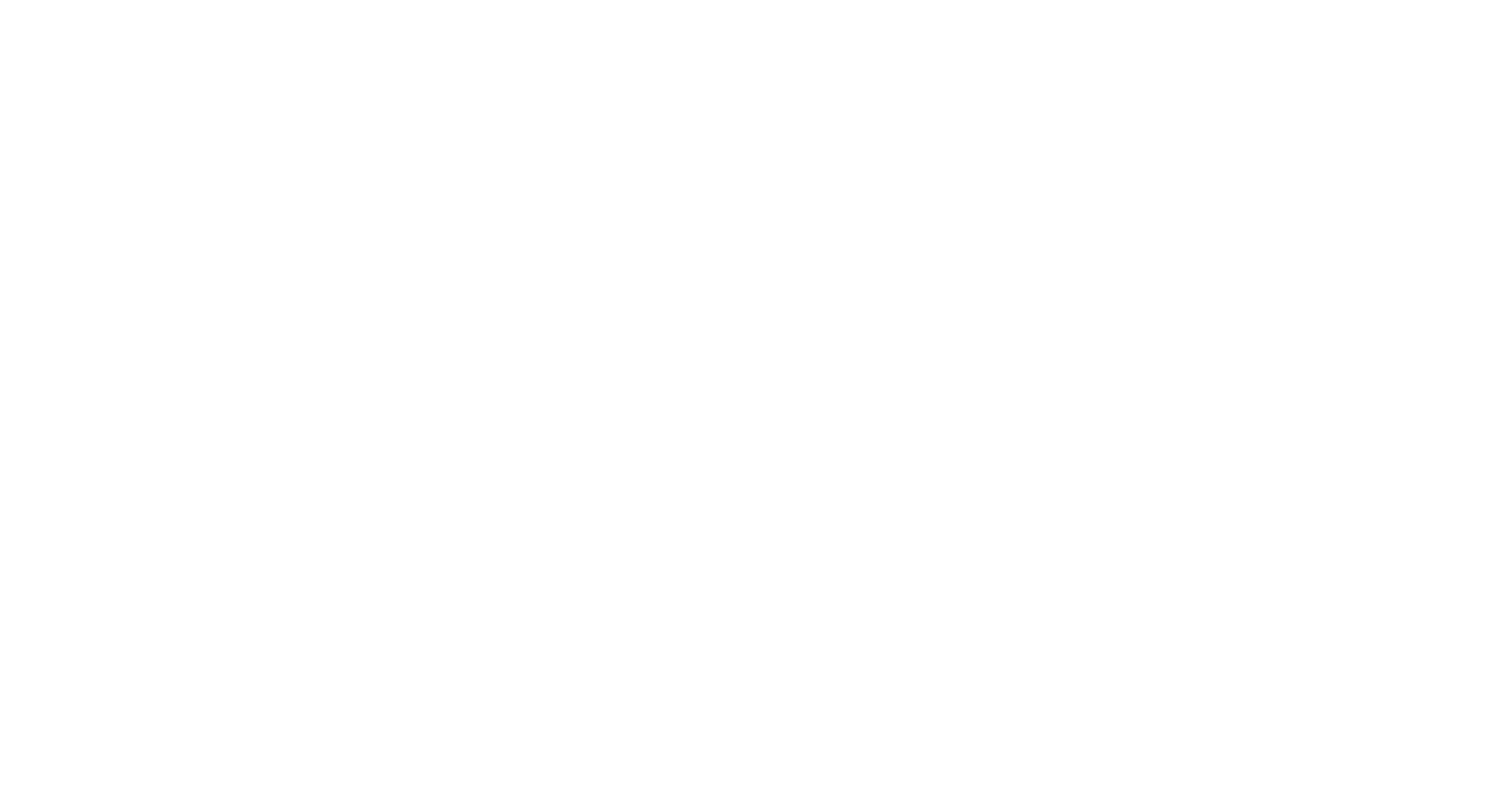 scroll, scrollTop: 0, scrollLeft: 0, axis: both 